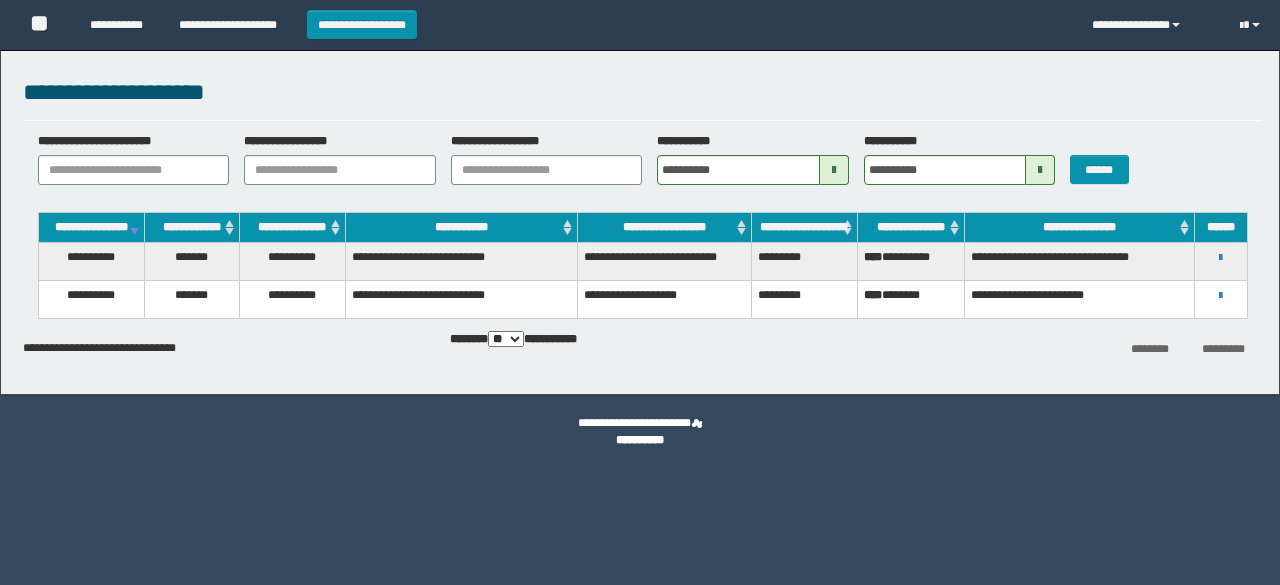 scroll, scrollTop: 0, scrollLeft: 0, axis: both 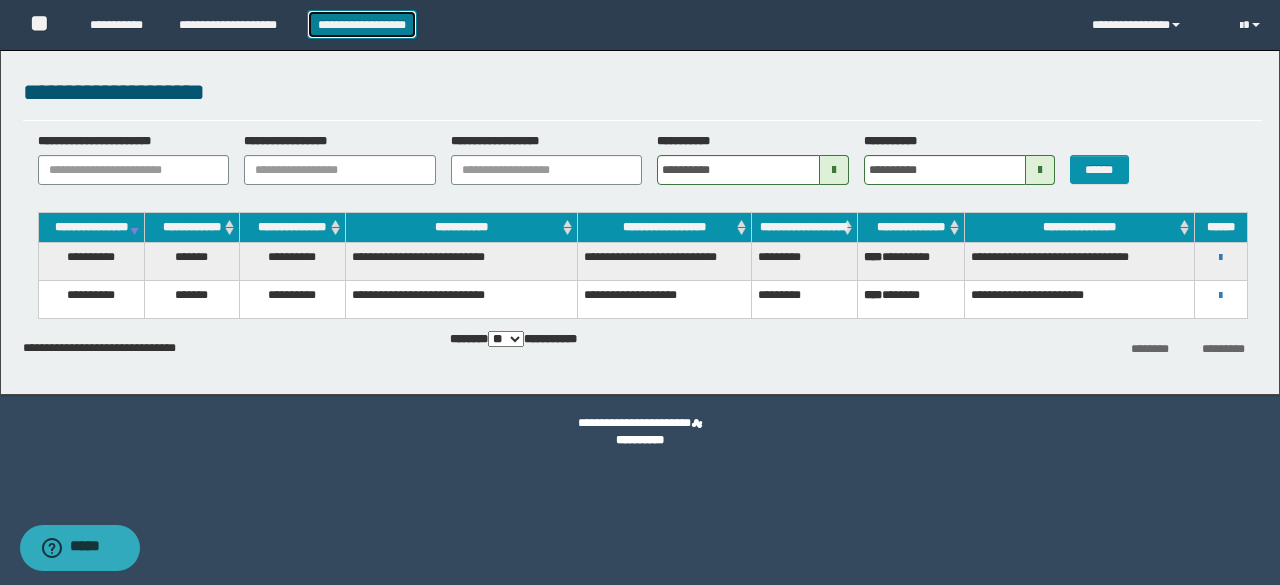 click on "**********" at bounding box center [362, 24] 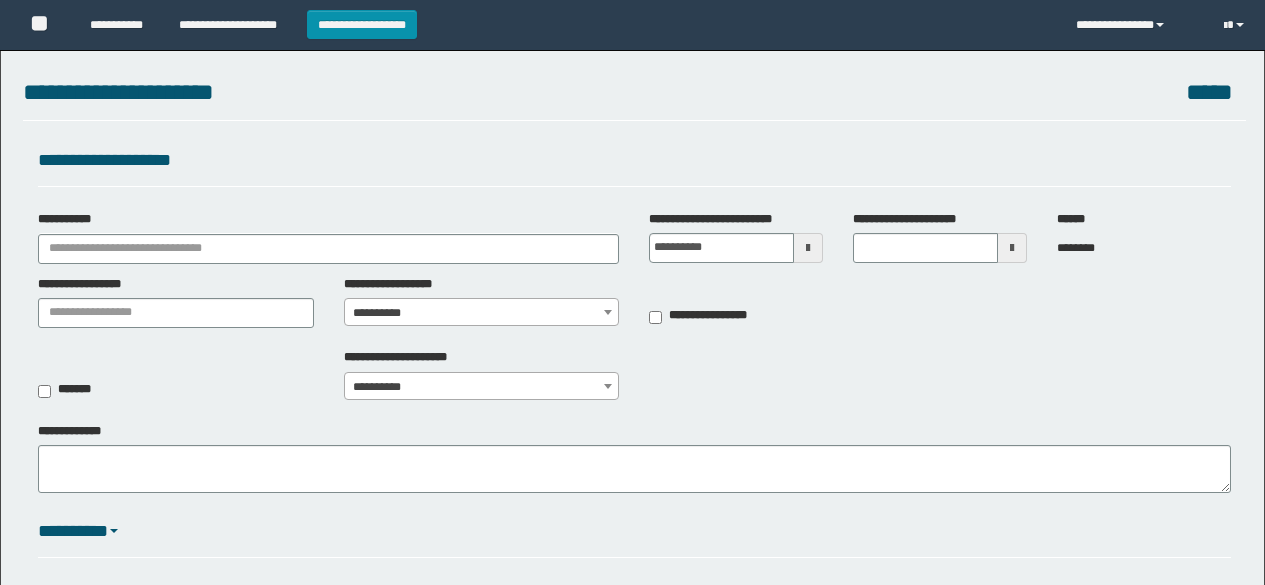scroll, scrollTop: 0, scrollLeft: 0, axis: both 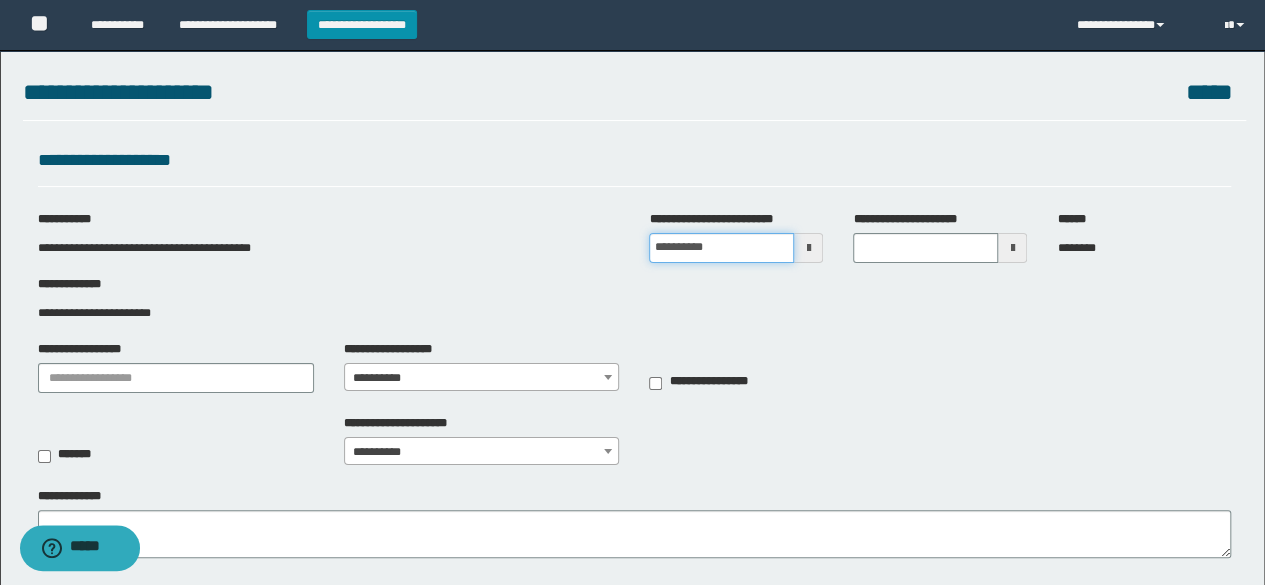 click on "**********" at bounding box center [721, 248] 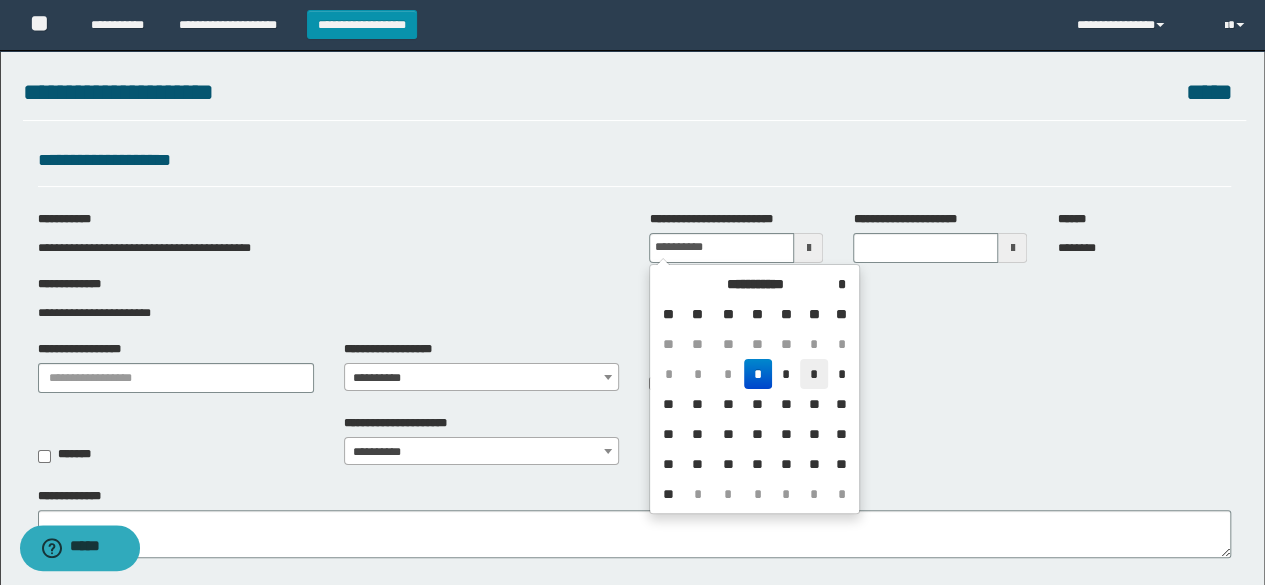 click on "*" at bounding box center (814, 374) 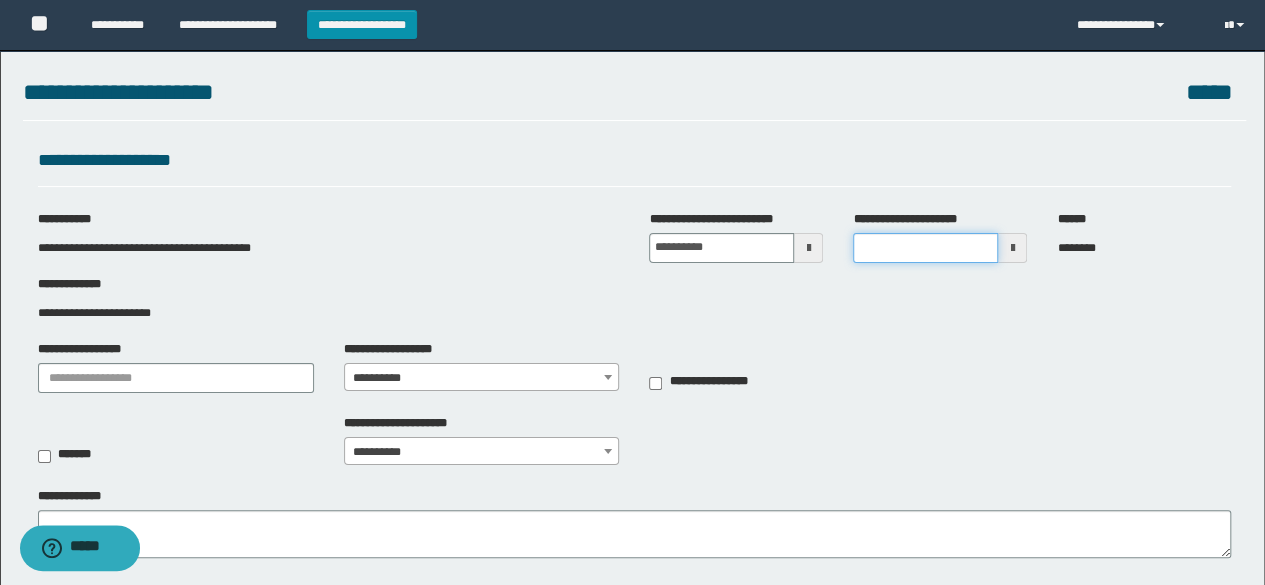 click on "**********" at bounding box center (925, 248) 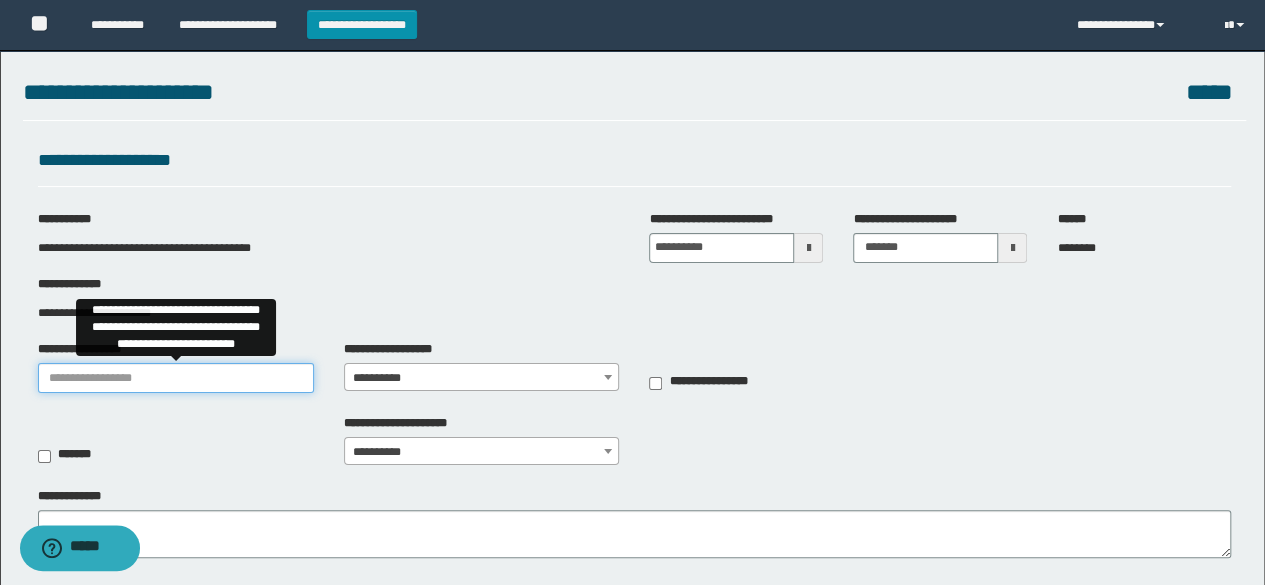click on "**********" at bounding box center (176, 378) 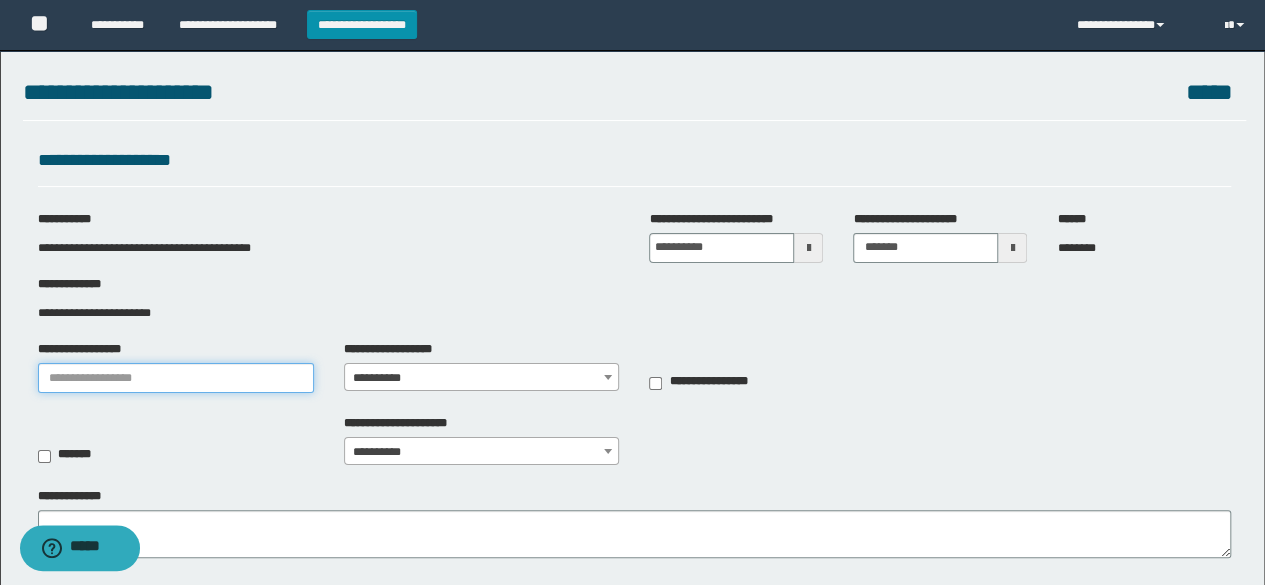 type on "**********" 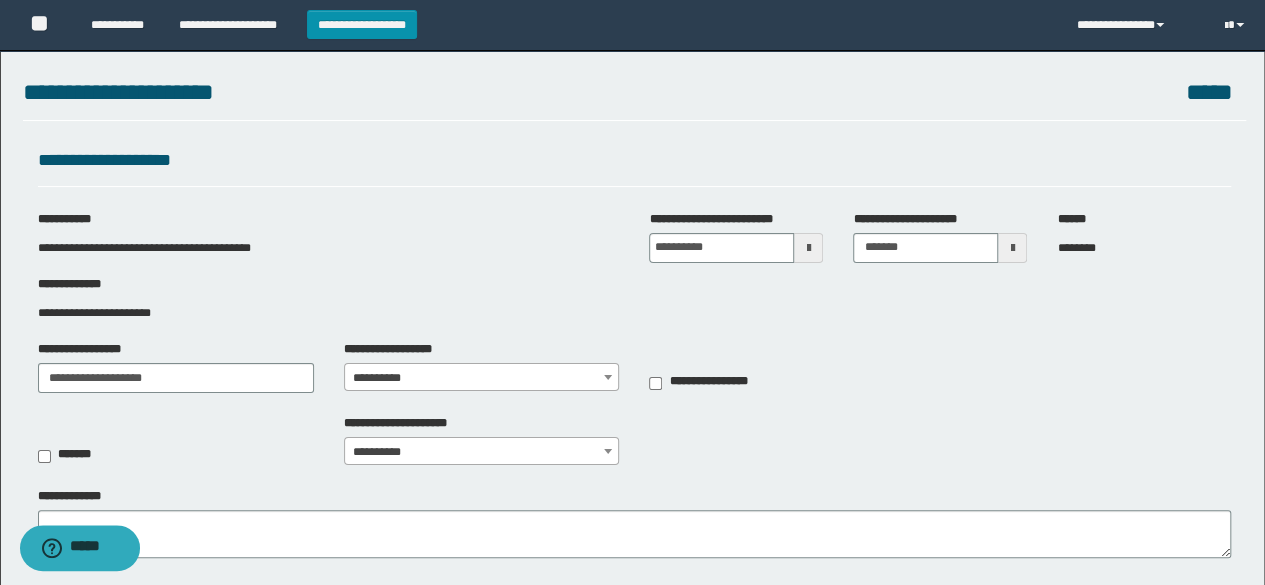 click on "**********" at bounding box center (482, 378) 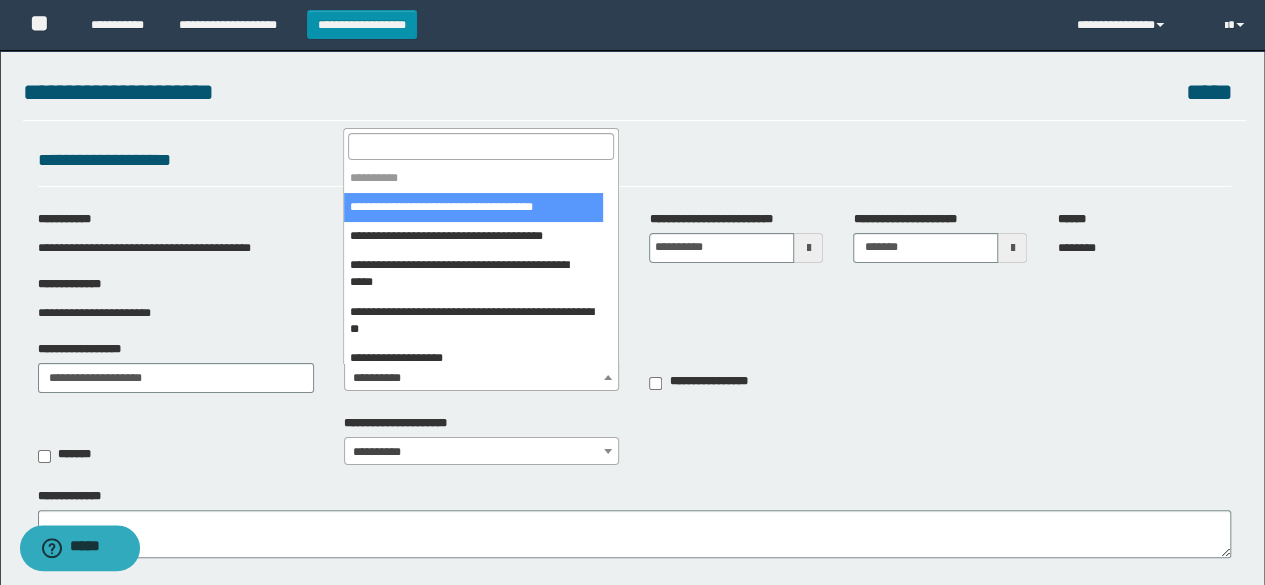 click at bounding box center [481, 146] 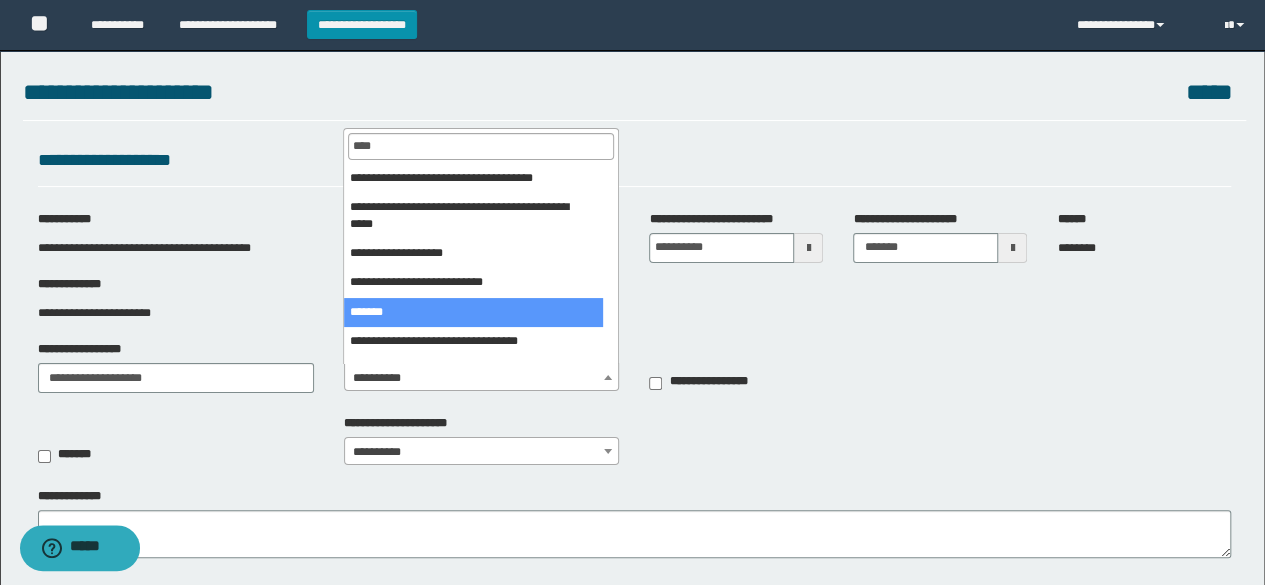 type on "****" 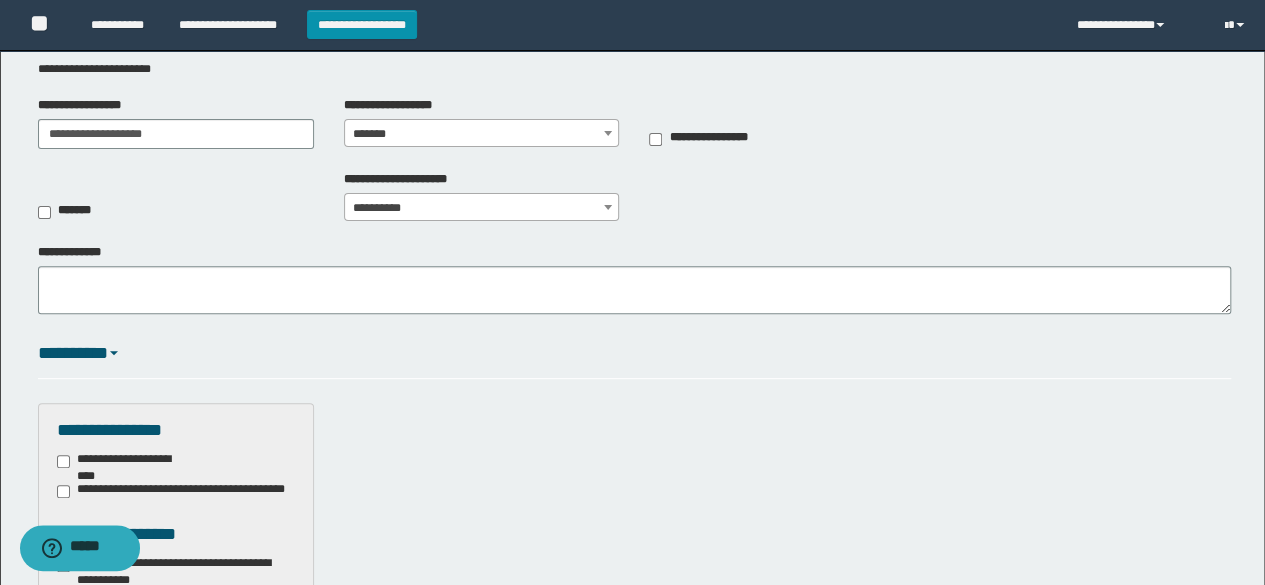 scroll, scrollTop: 200, scrollLeft: 0, axis: vertical 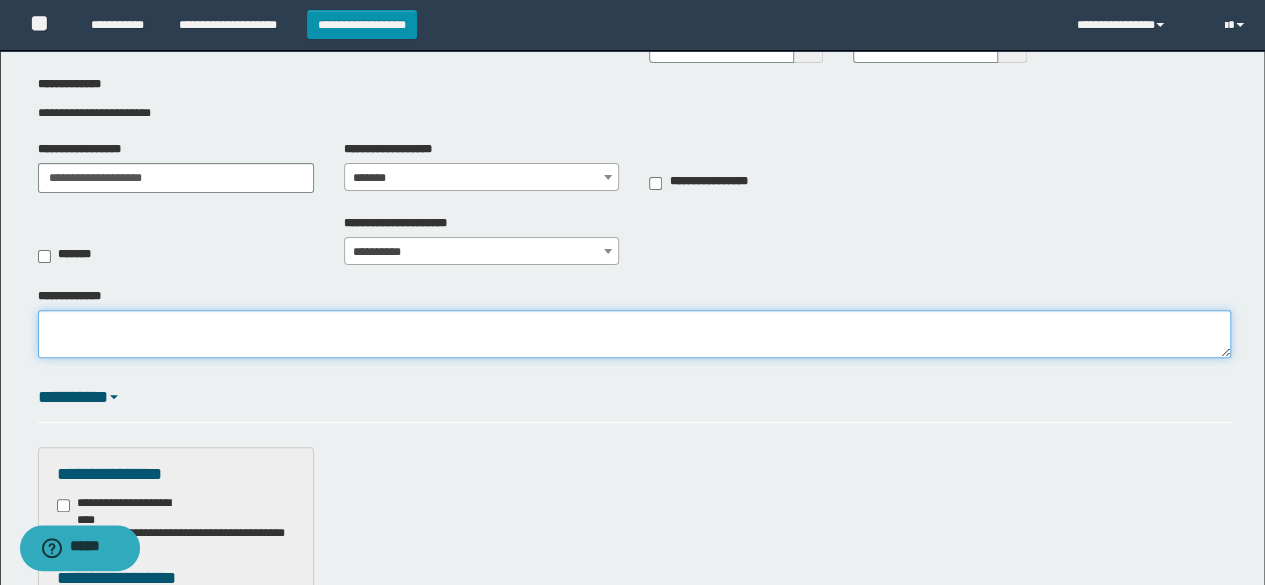 click on "**********" at bounding box center (635, 334) 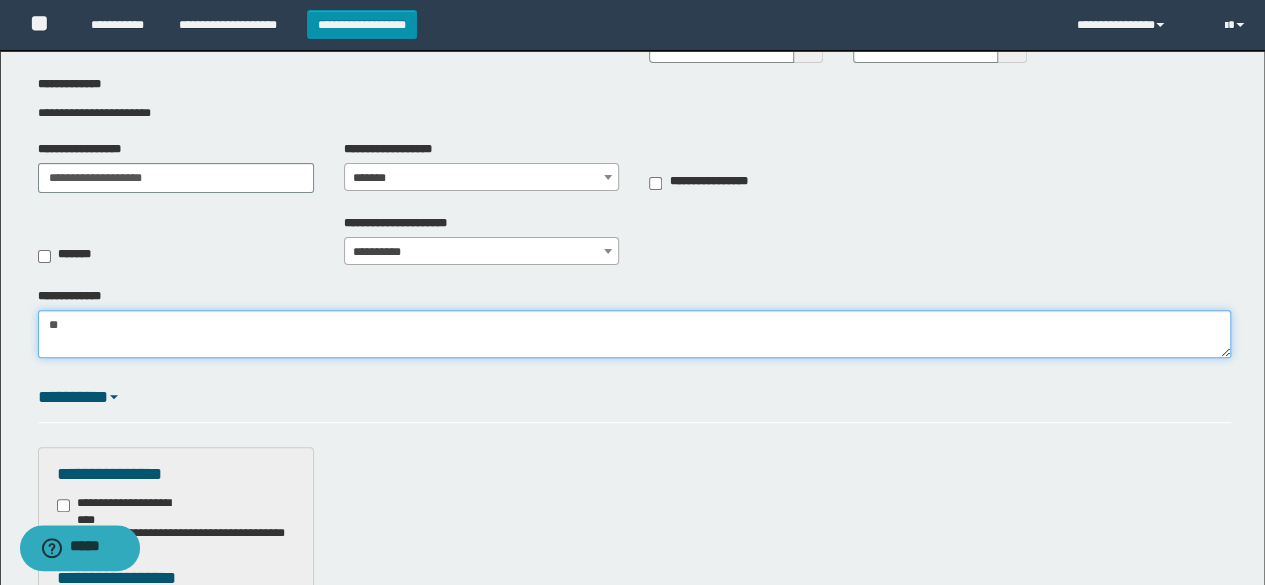 type on "*" 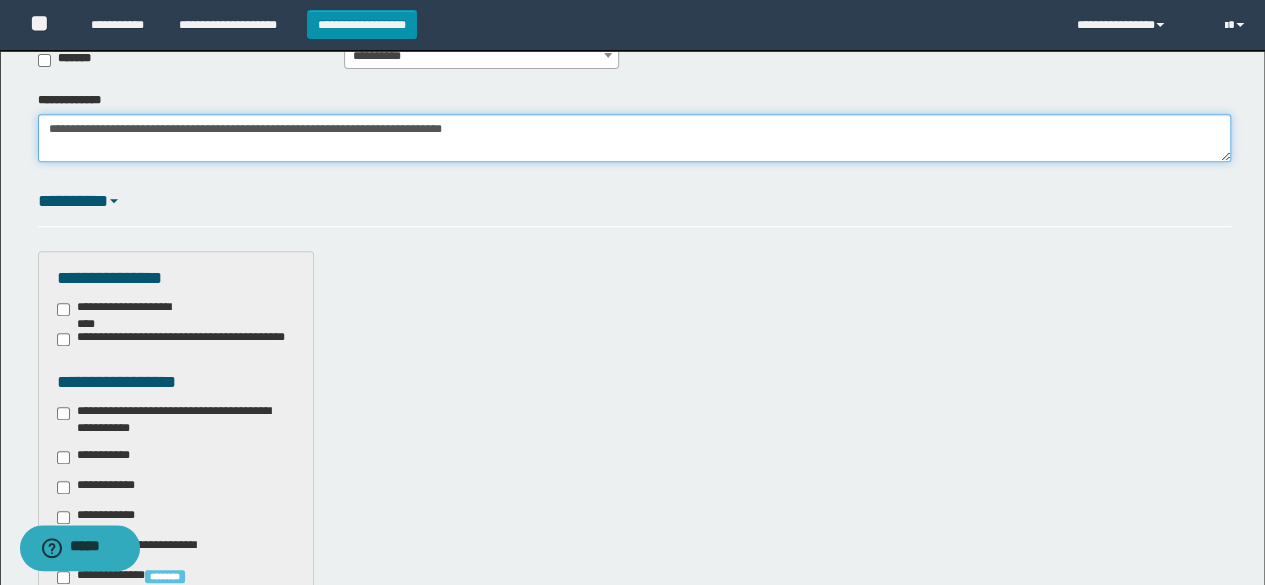 scroll, scrollTop: 400, scrollLeft: 0, axis: vertical 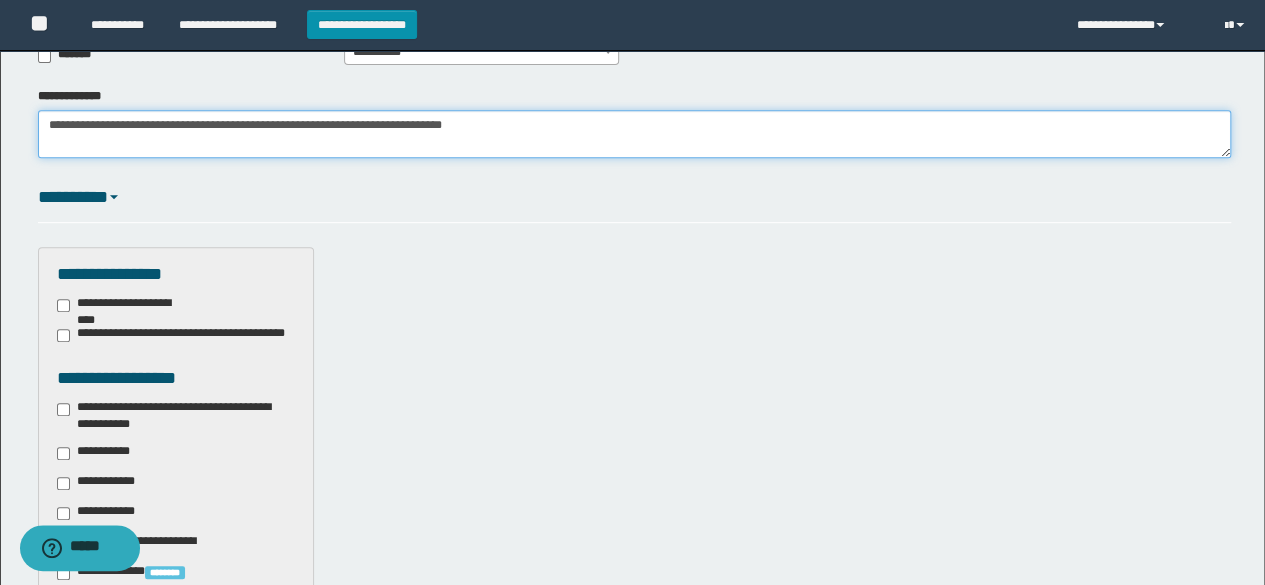 type on "**********" 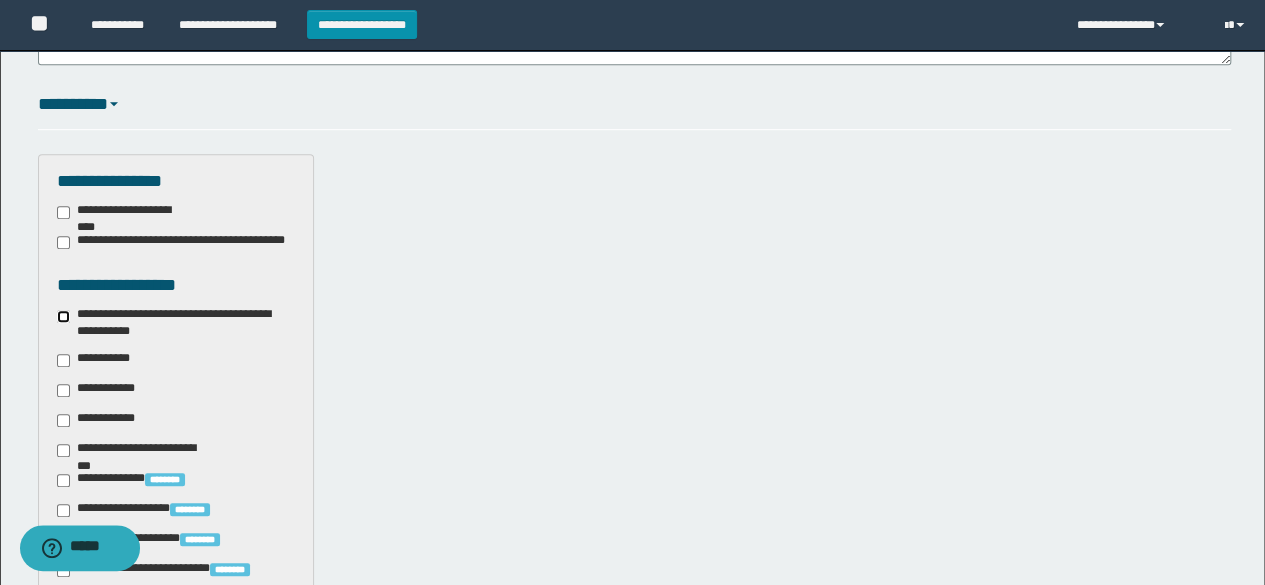 scroll, scrollTop: 700, scrollLeft: 0, axis: vertical 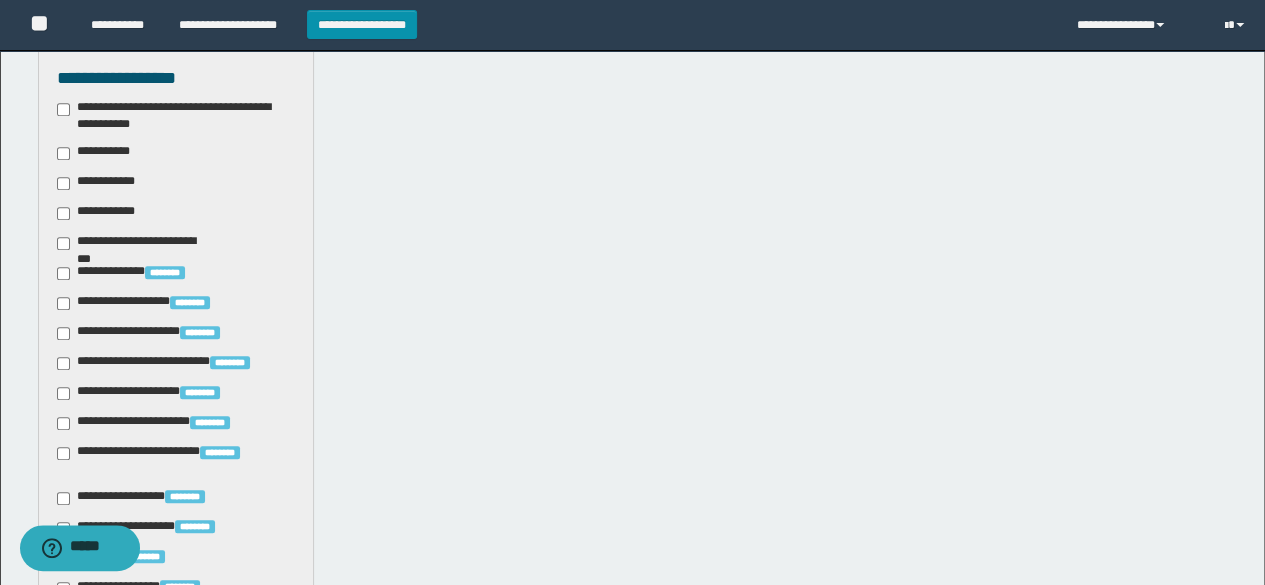 click on "**********" at bounding box center (176, 612) 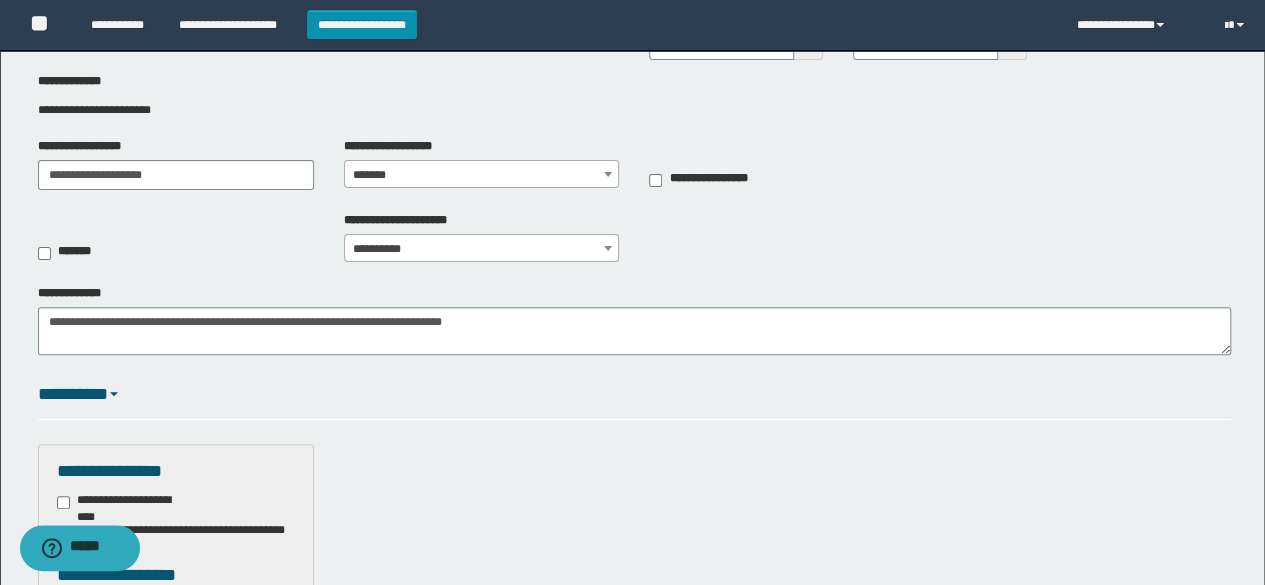 scroll, scrollTop: 0, scrollLeft: 0, axis: both 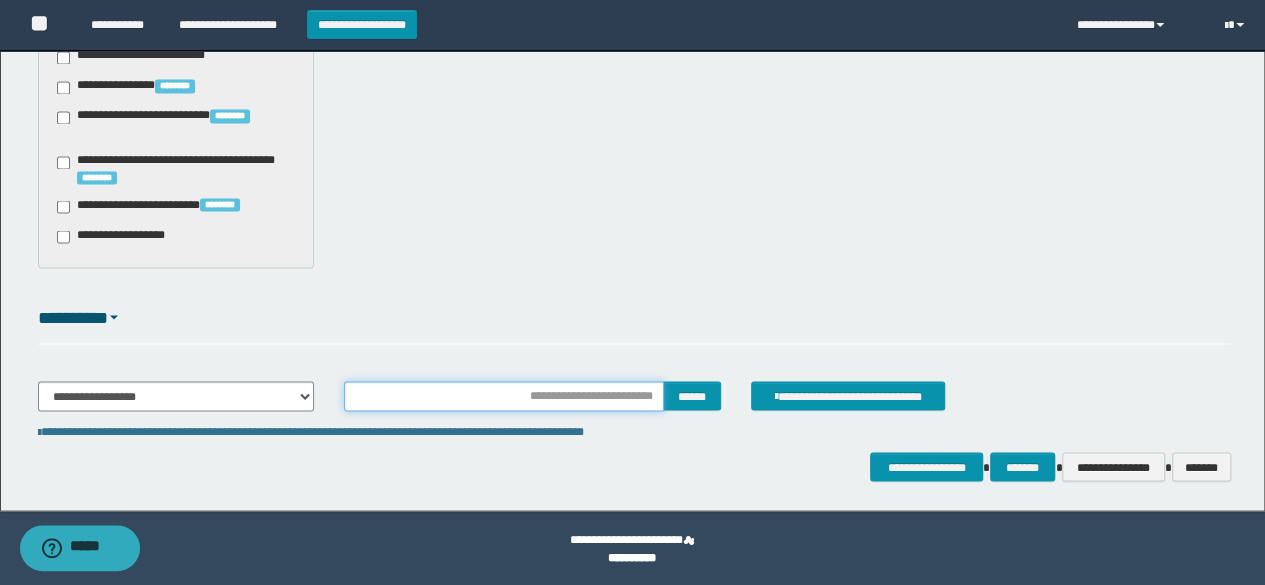 click at bounding box center (504, 396) 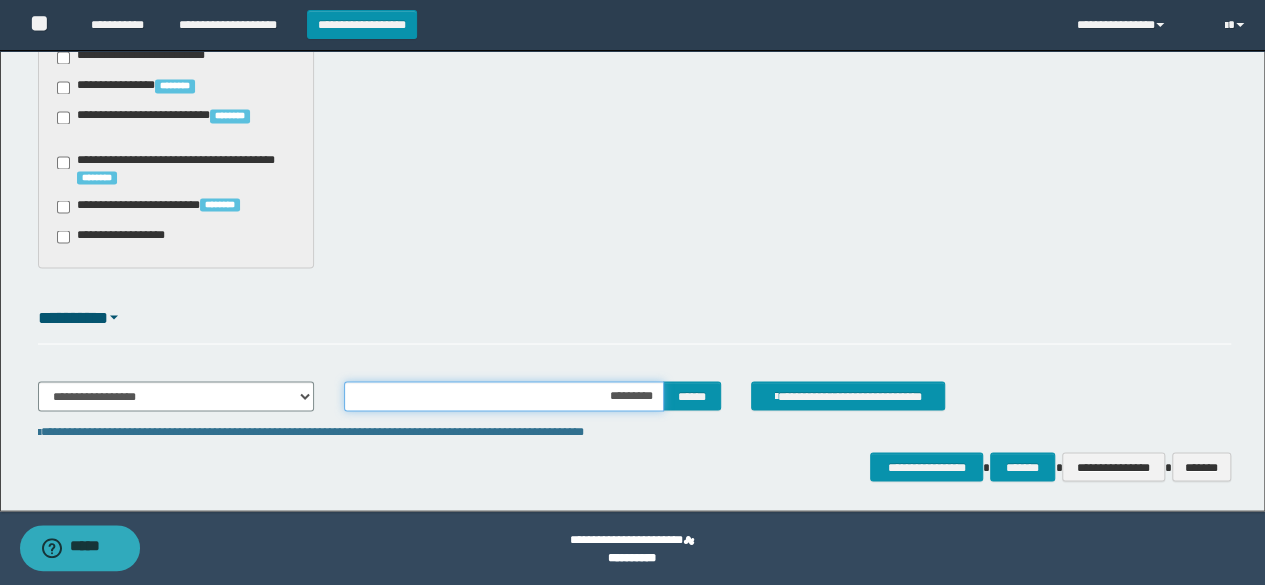 type on "**********" 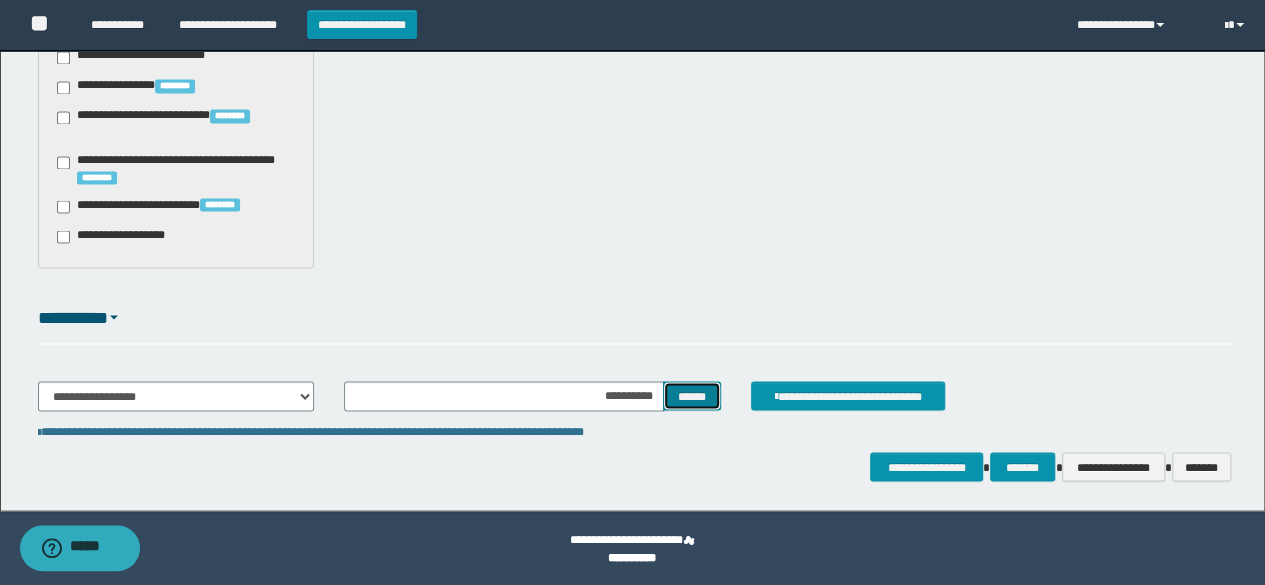 click on "******" at bounding box center [692, 395] 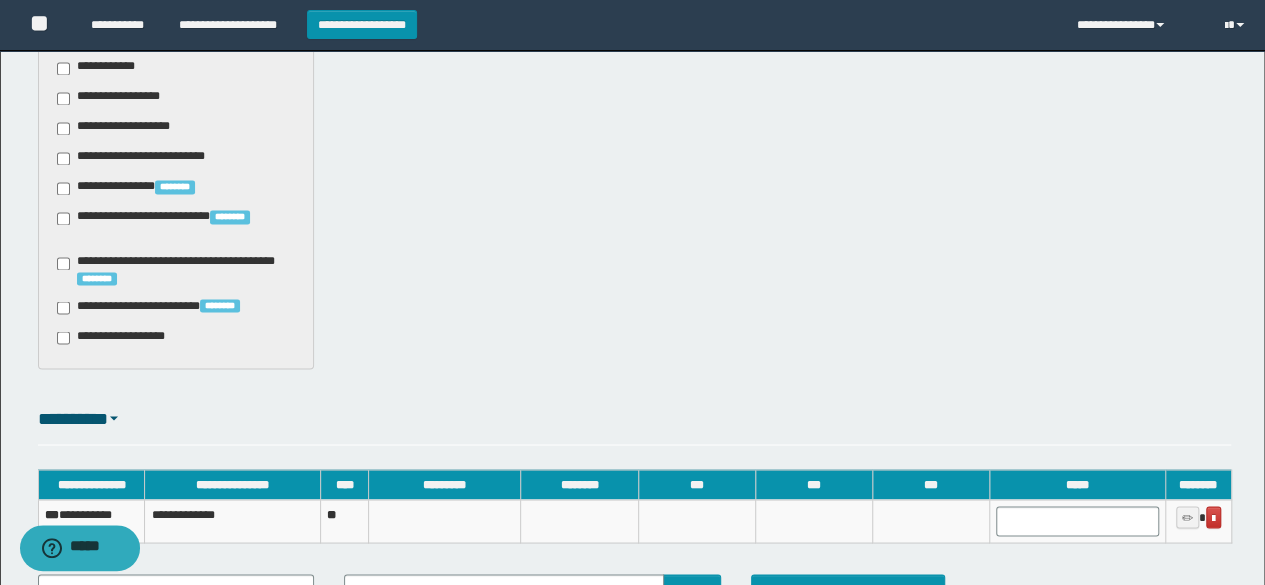 scroll, scrollTop: 1801, scrollLeft: 0, axis: vertical 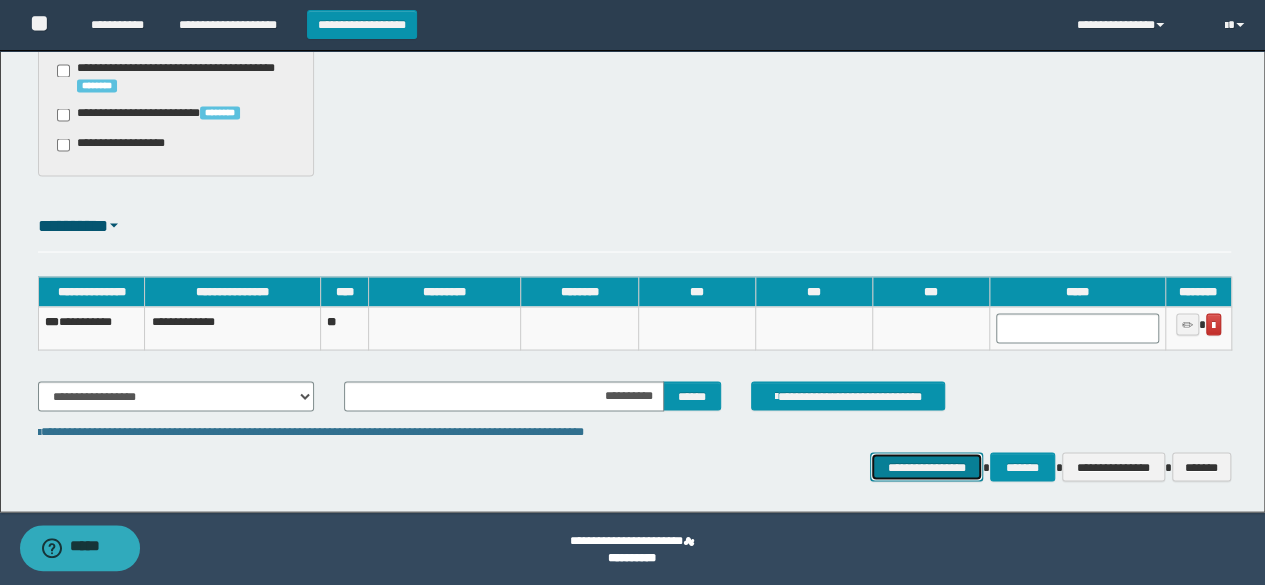 click on "**********" at bounding box center [926, 466] 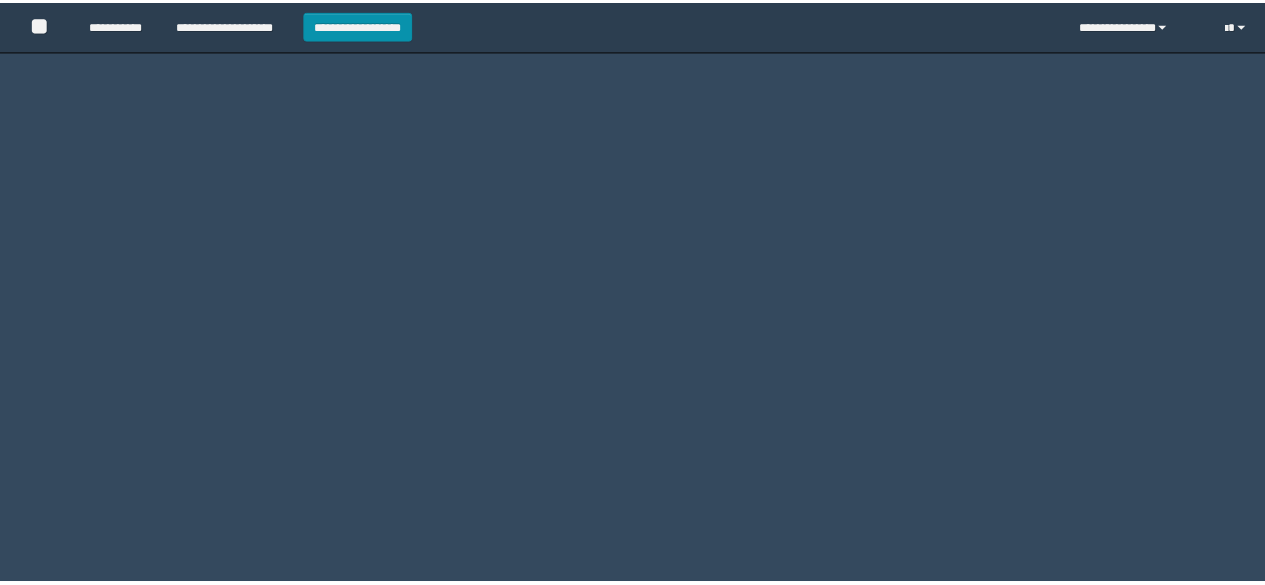 scroll, scrollTop: 0, scrollLeft: 0, axis: both 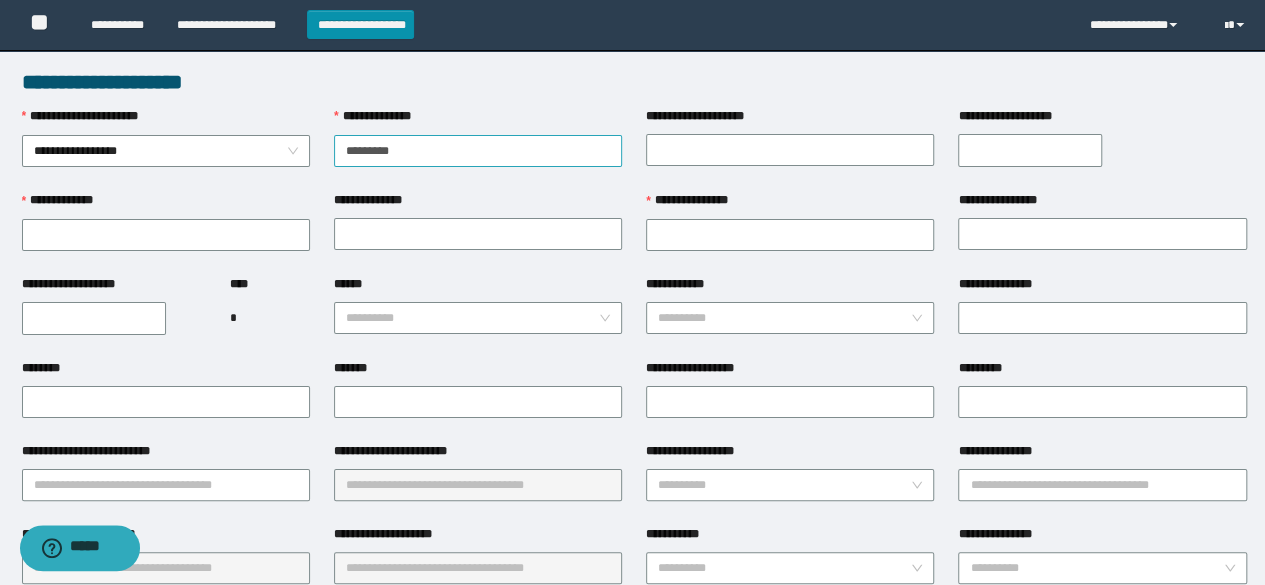 type on "**********" 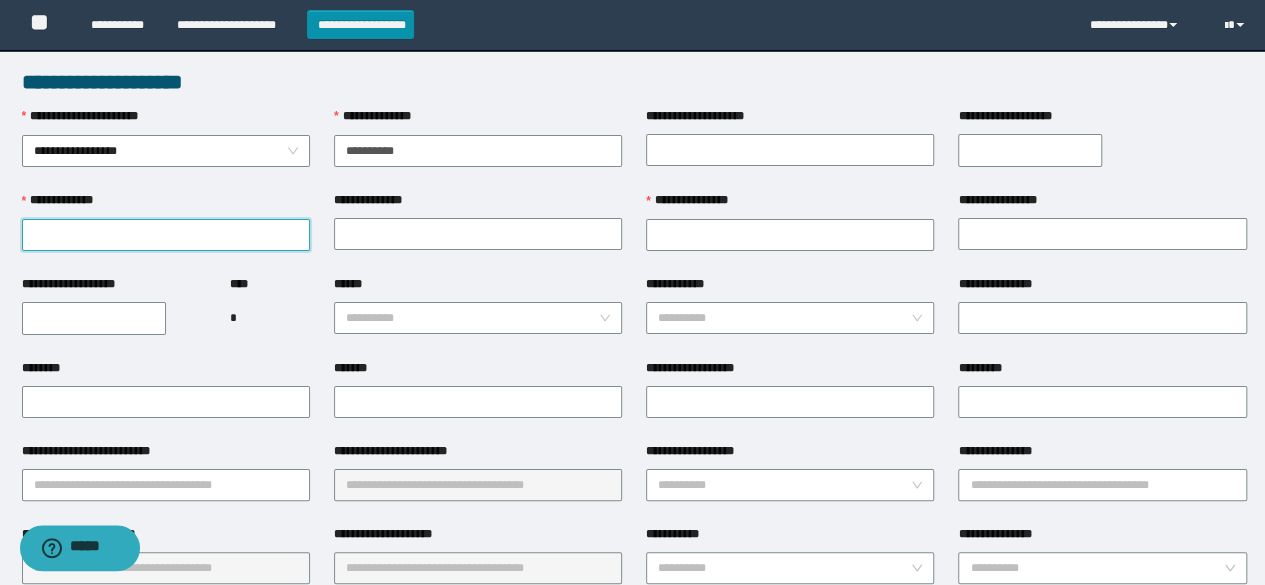 click on "**********" at bounding box center (166, 235) 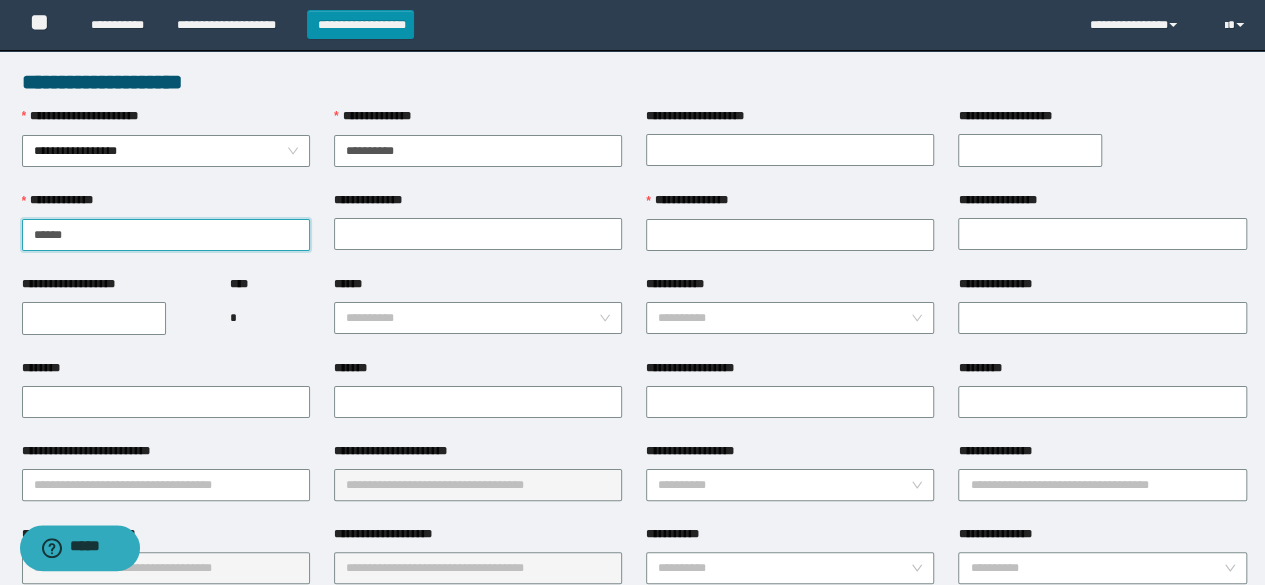 type on "******" 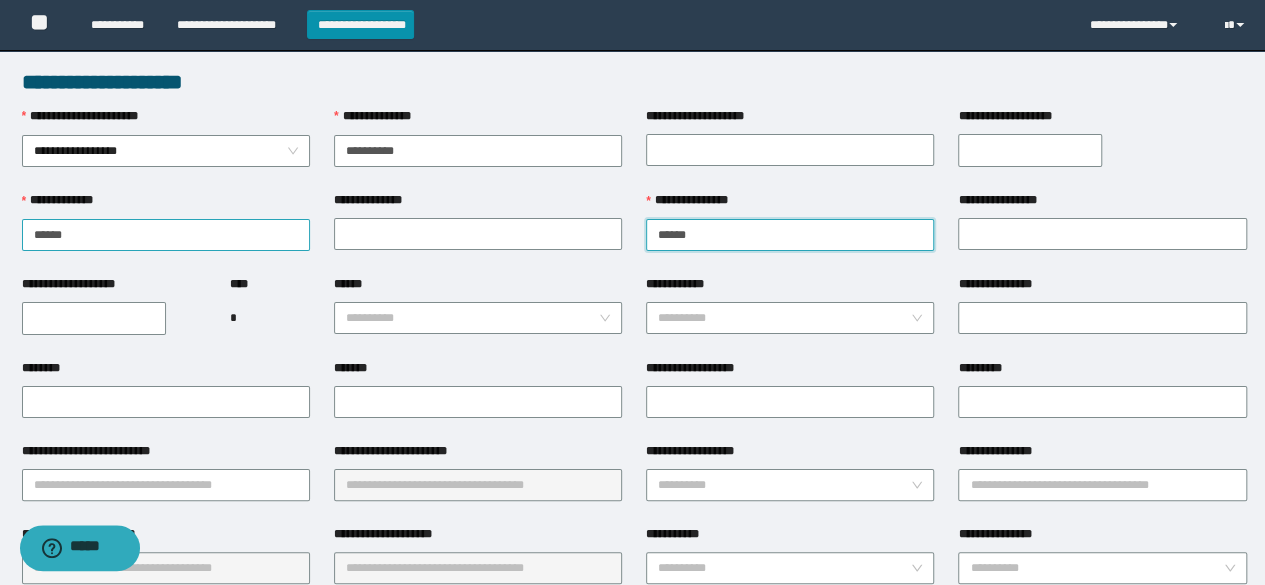 type on "******" 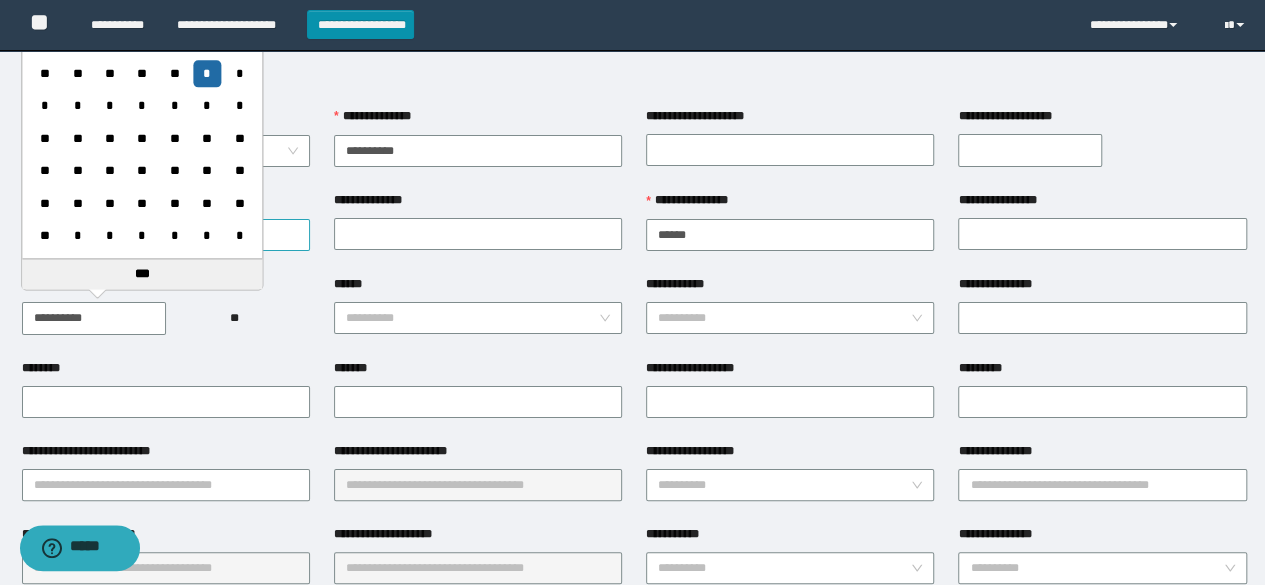 type on "**********" 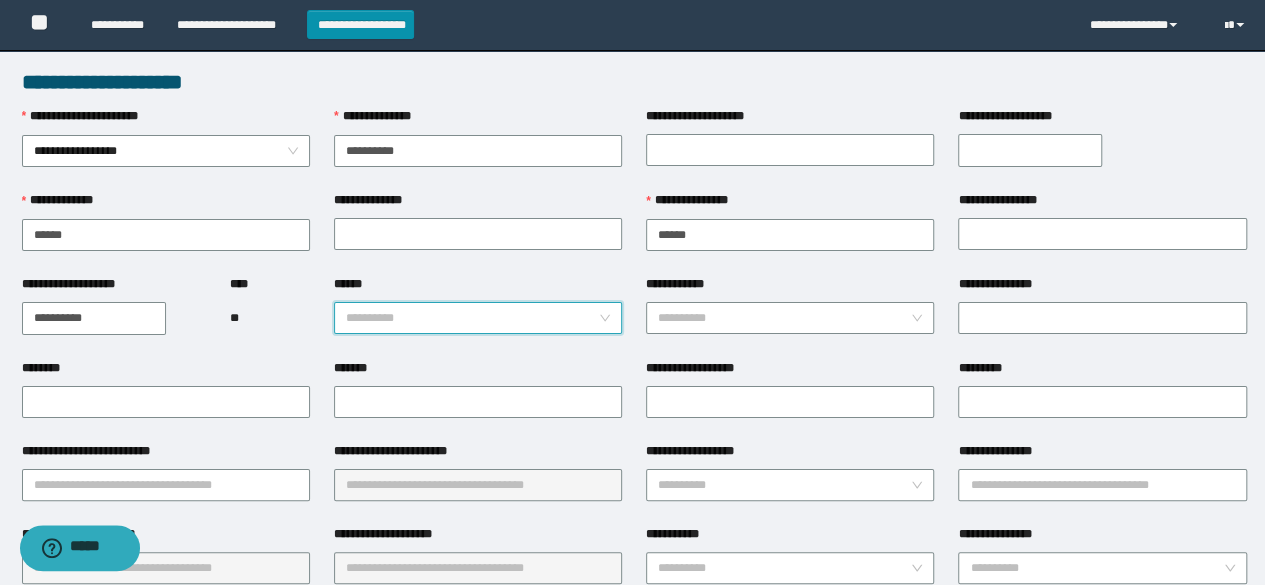 click on "******" at bounding box center (472, 318) 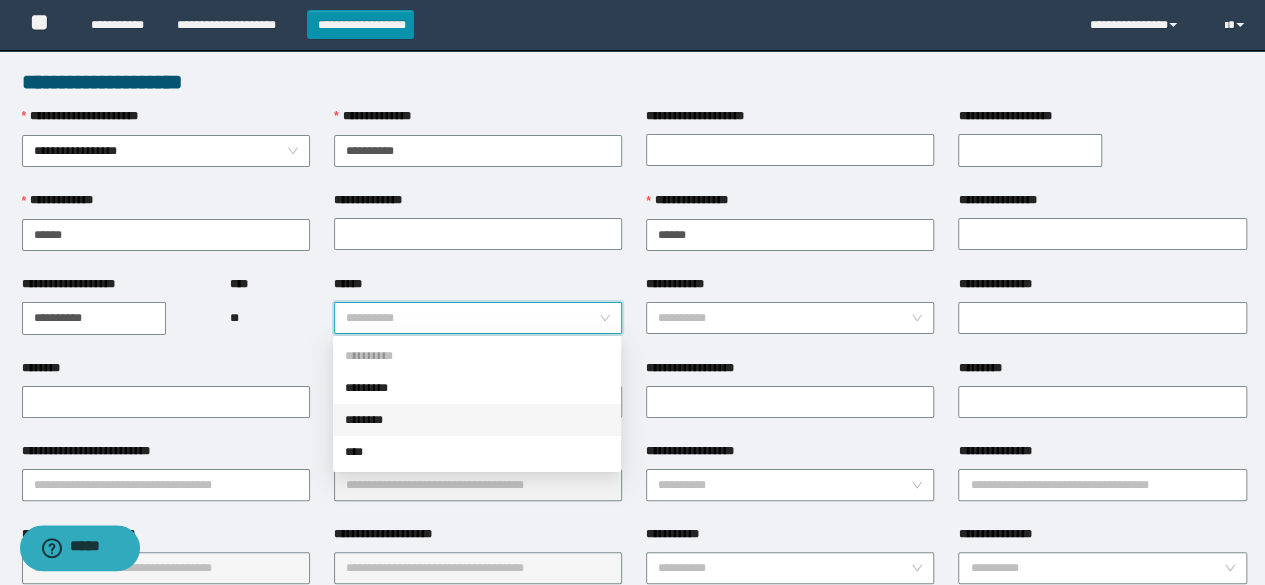 click on "********" at bounding box center [477, 420] 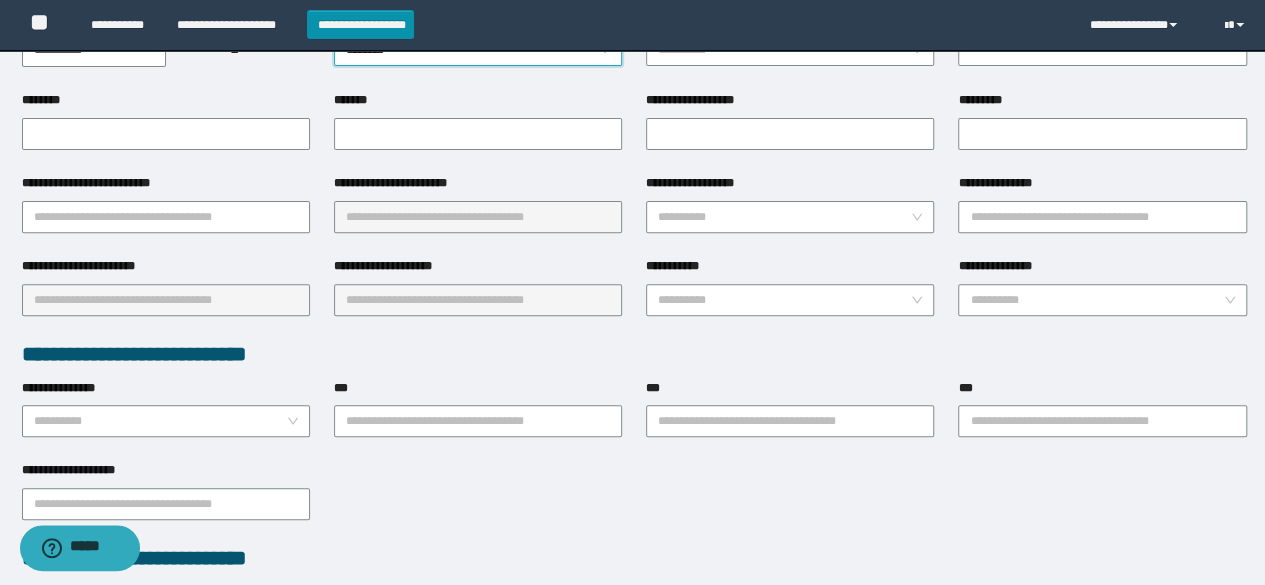 scroll, scrollTop: 300, scrollLeft: 0, axis: vertical 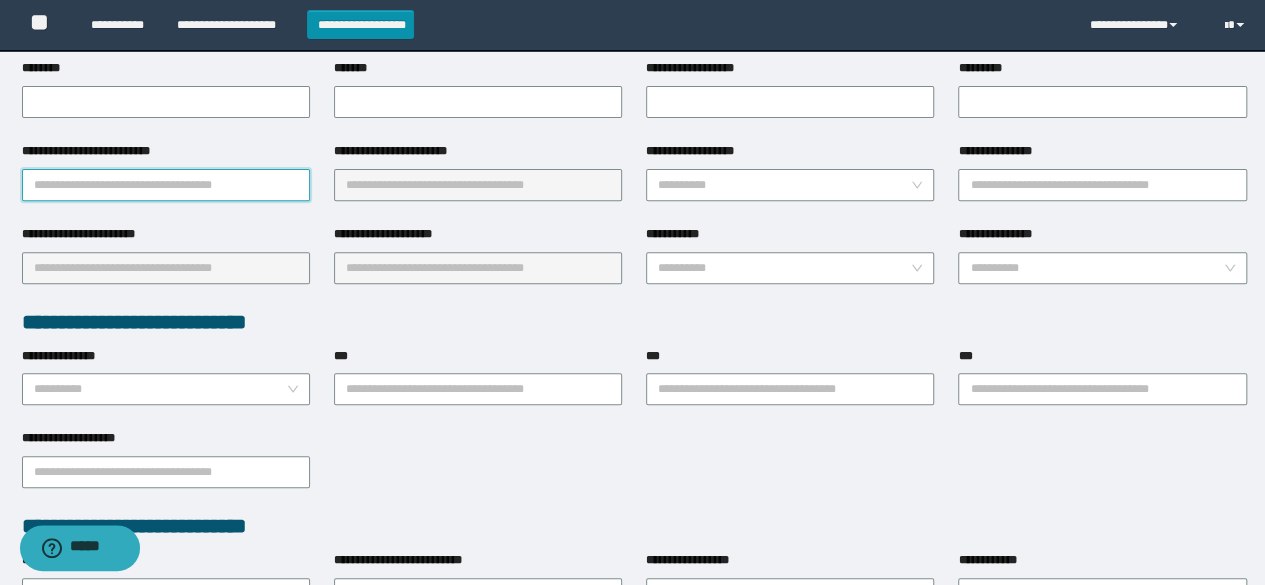 click on "**********" at bounding box center (166, 185) 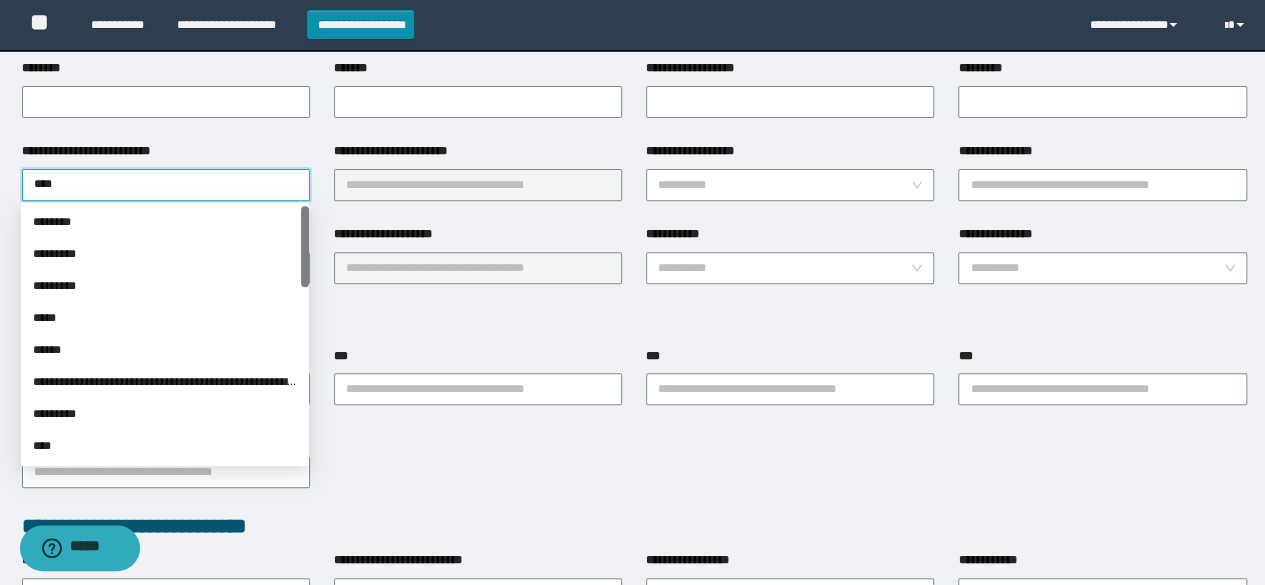 type on "*****" 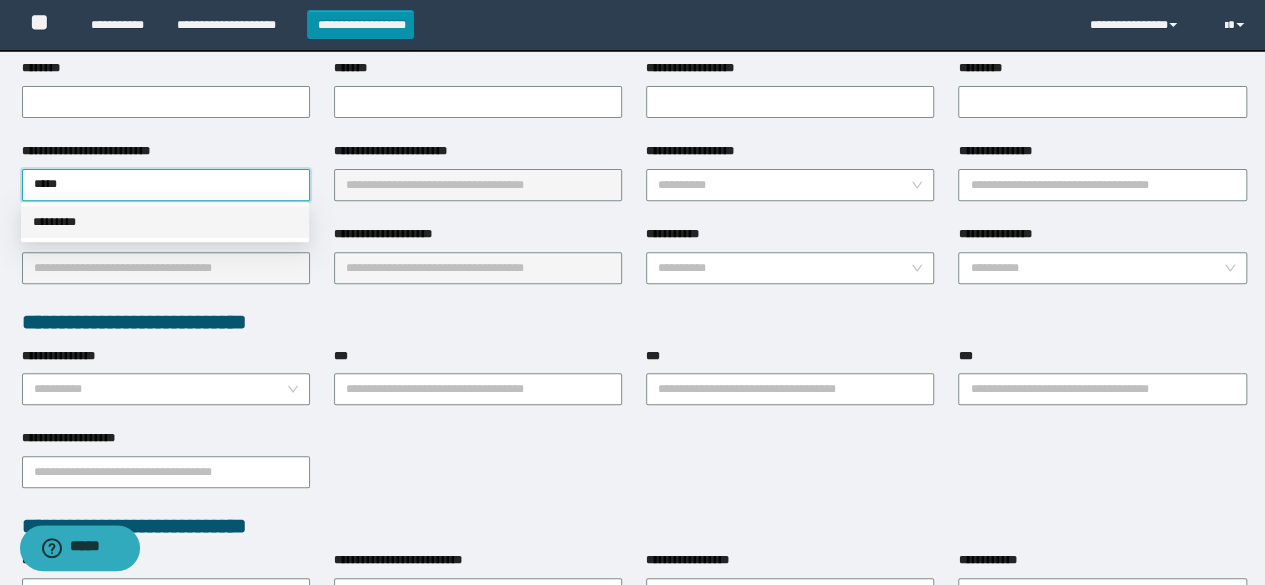 drag, startPoint x: 184, startPoint y: 218, endPoint x: 410, endPoint y: 167, distance: 231.68297 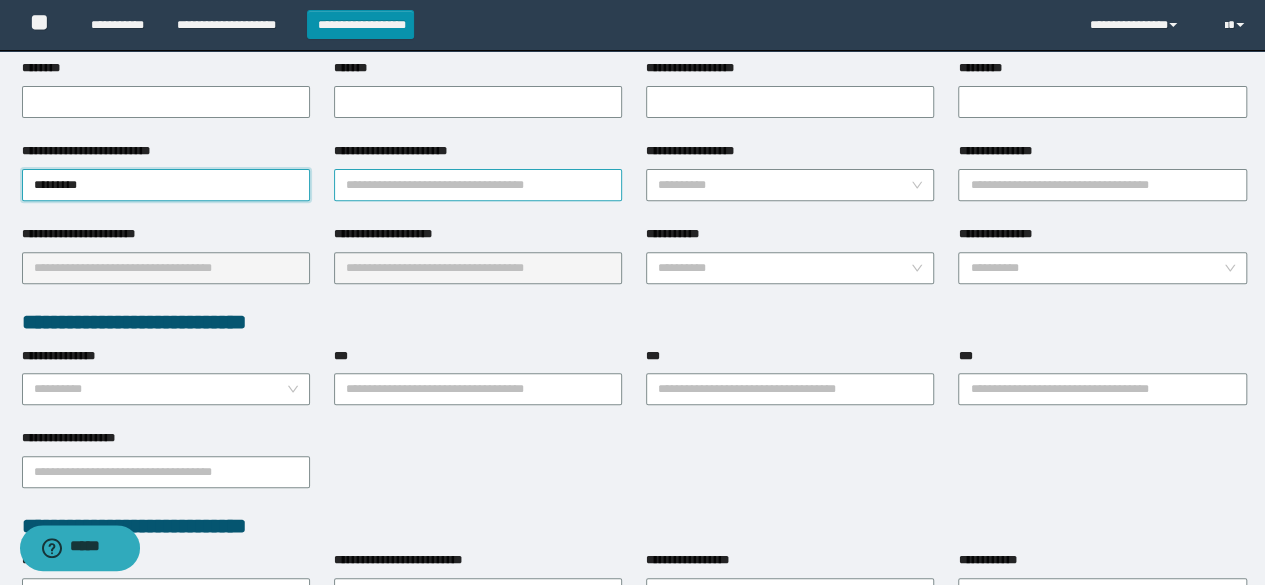 click on "**********" at bounding box center (478, 185) 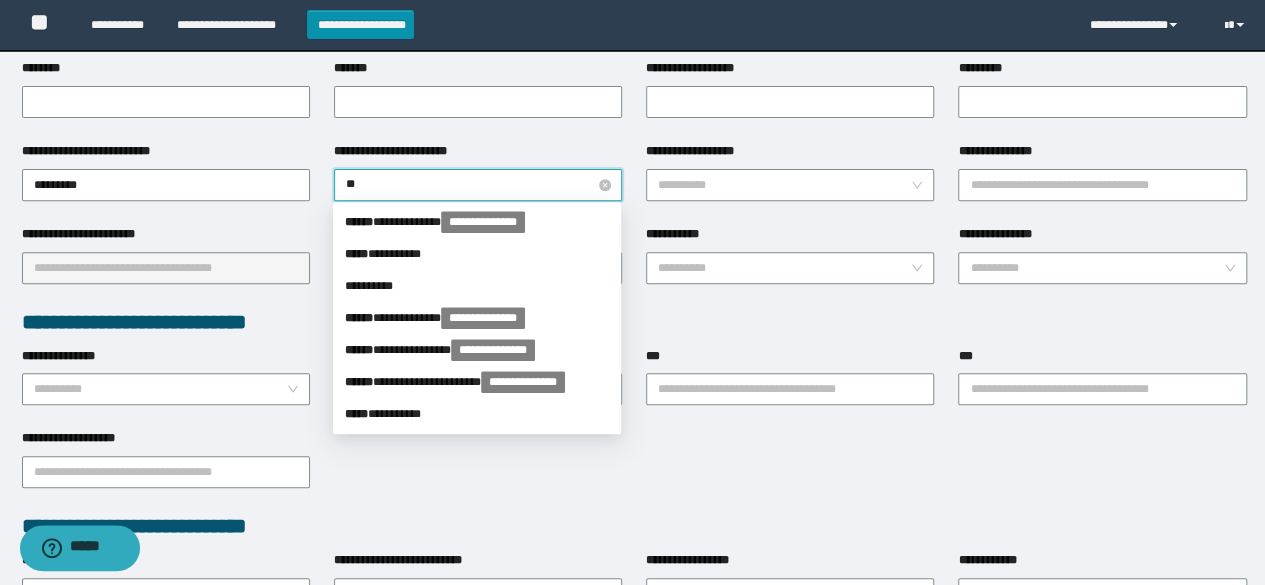 type on "*" 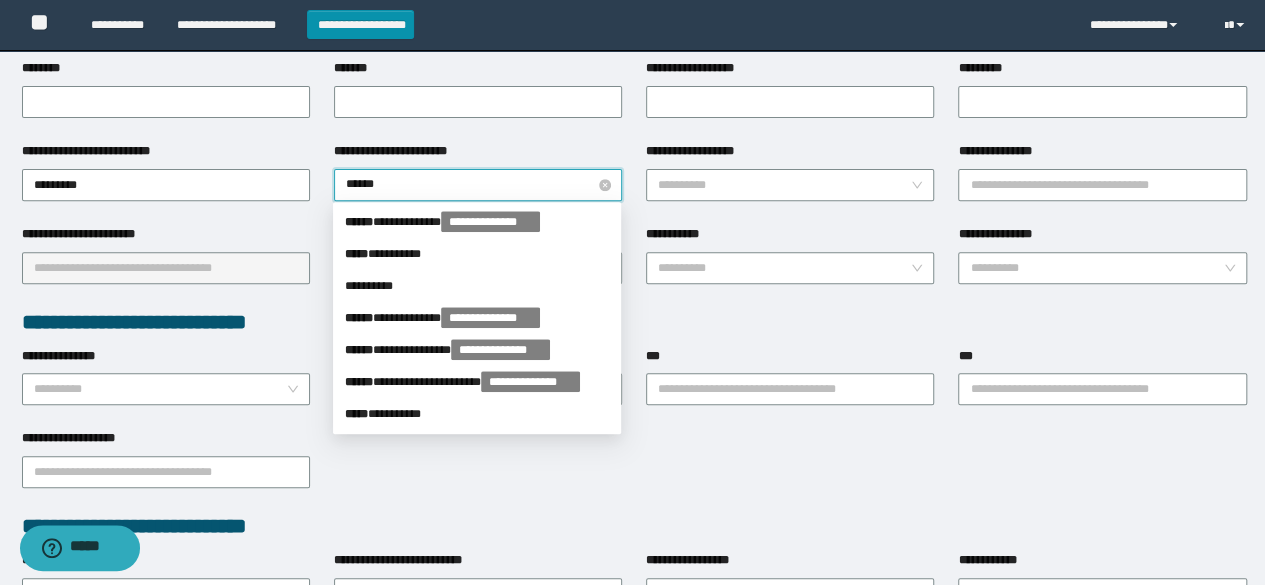 type on "*******" 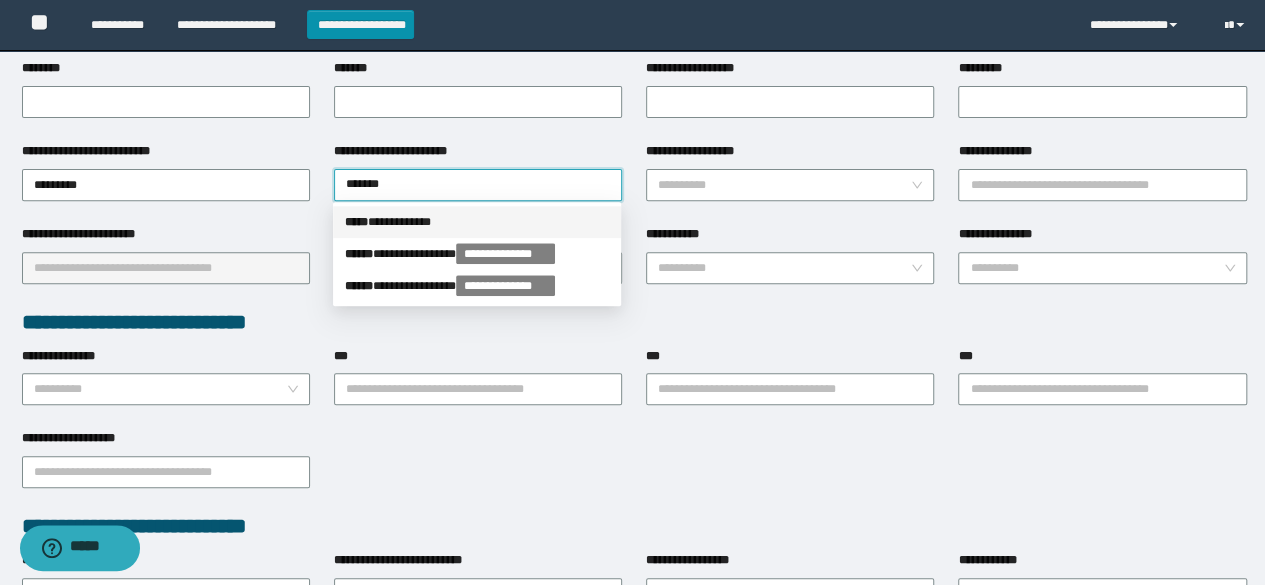 click on "**********" at bounding box center (477, 222) 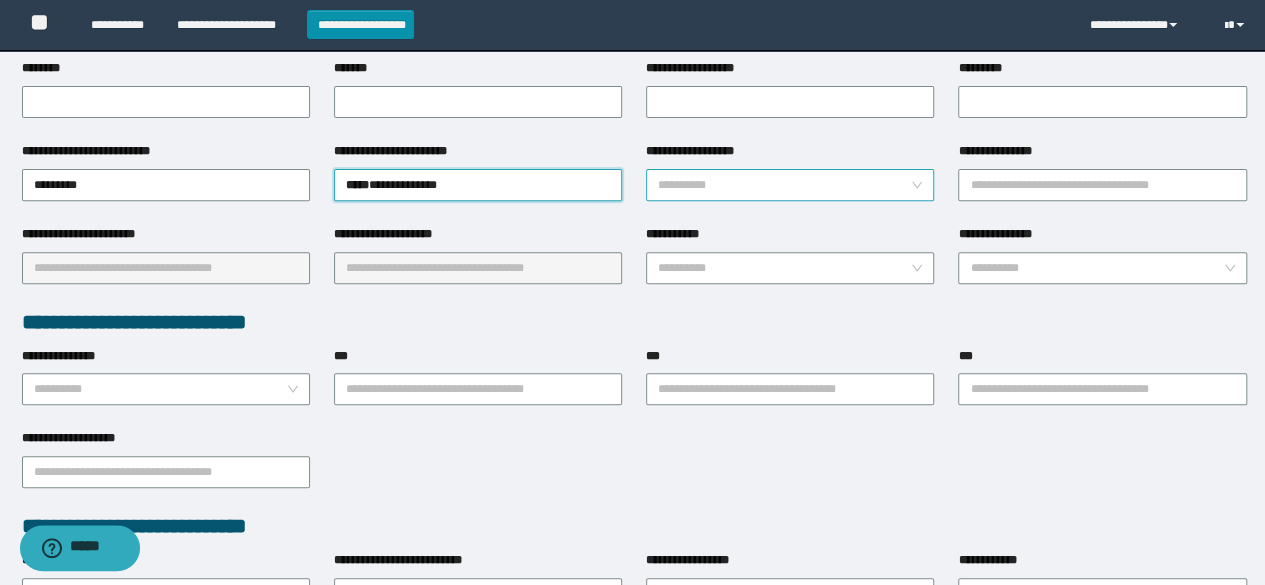 click on "**********" at bounding box center [784, 185] 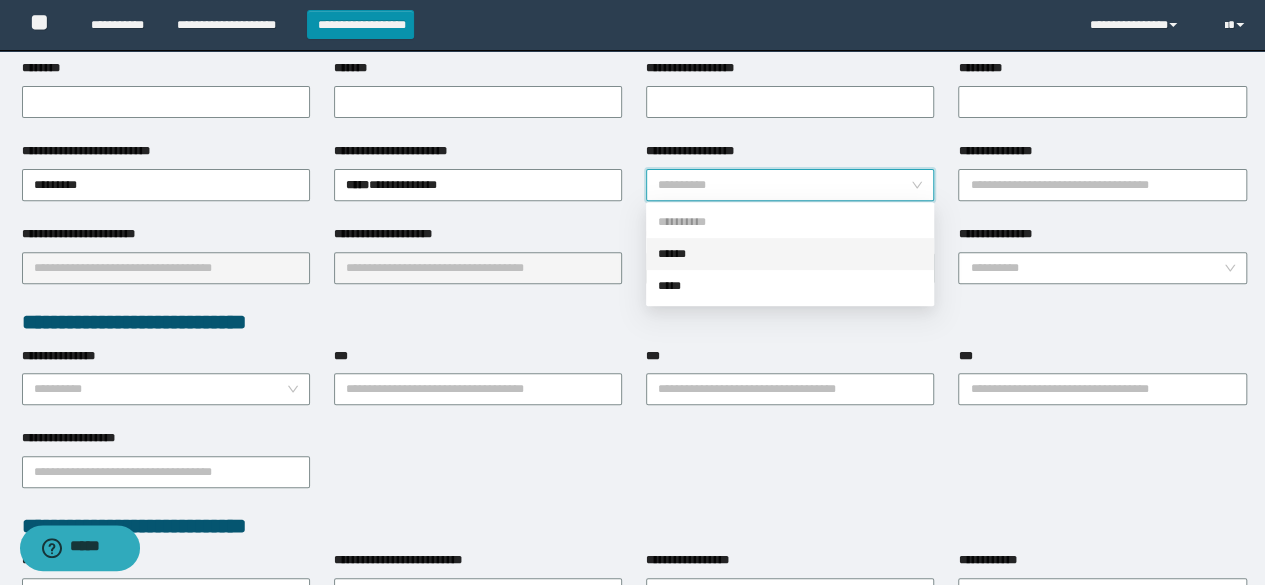 click on "******" at bounding box center (790, 254) 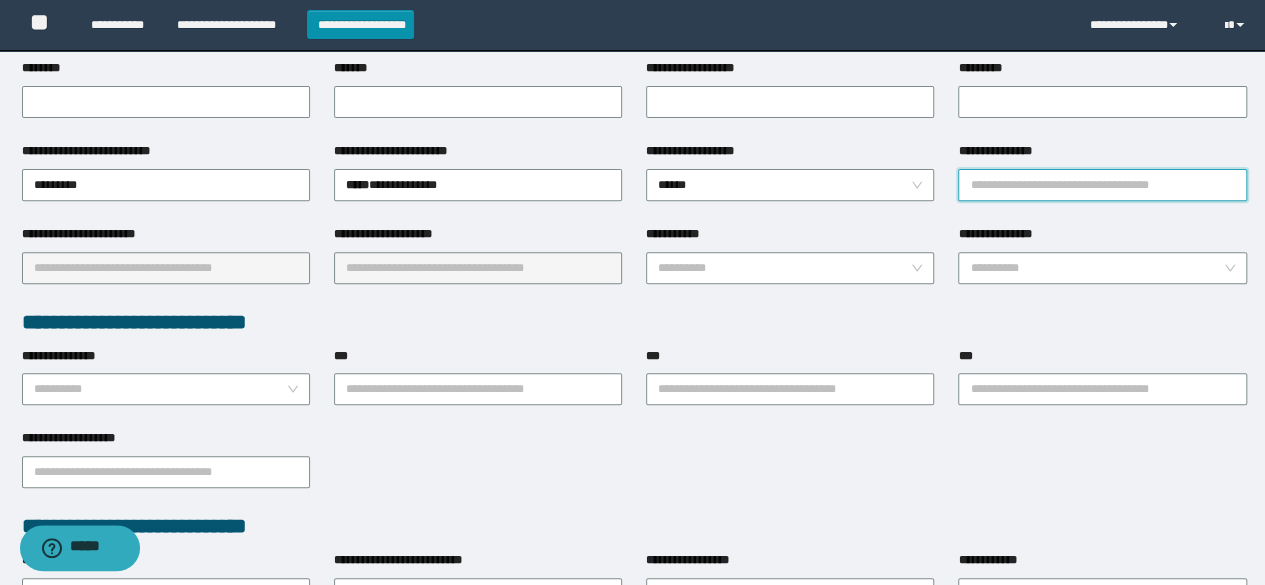 click on "**********" at bounding box center [1102, 185] 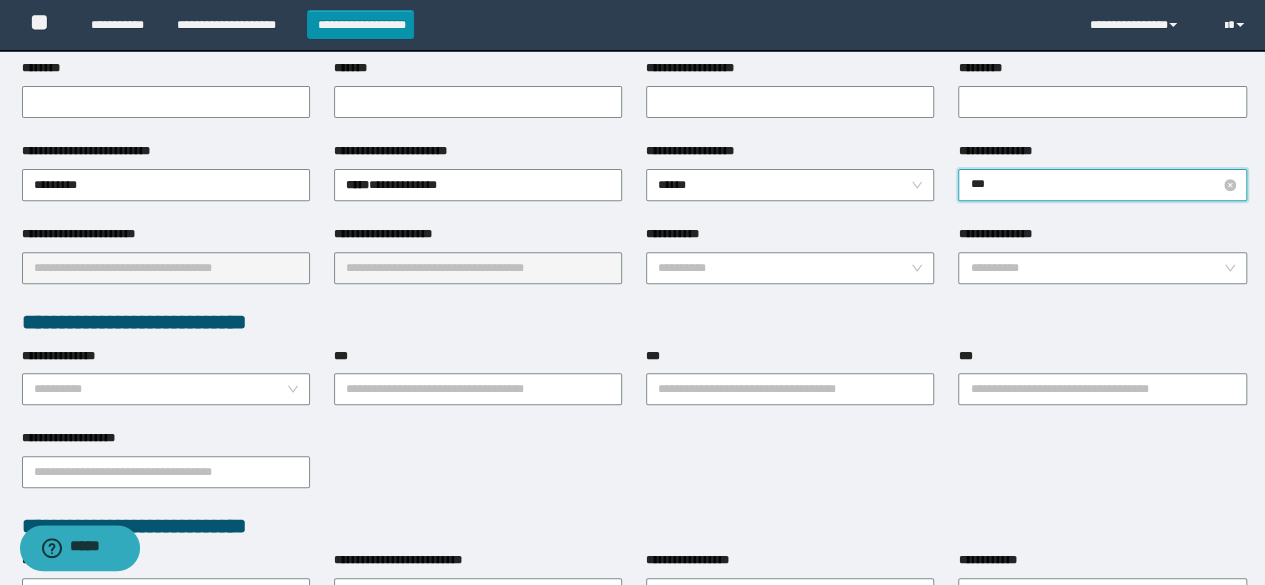 type on "****" 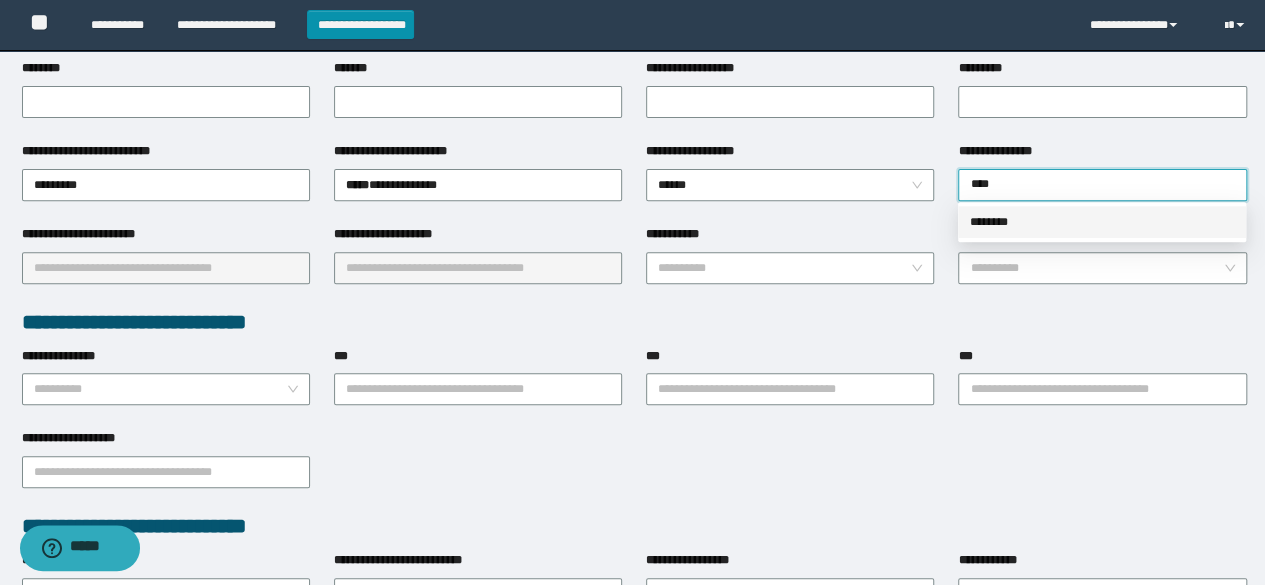 click on "********" at bounding box center [1102, 222] 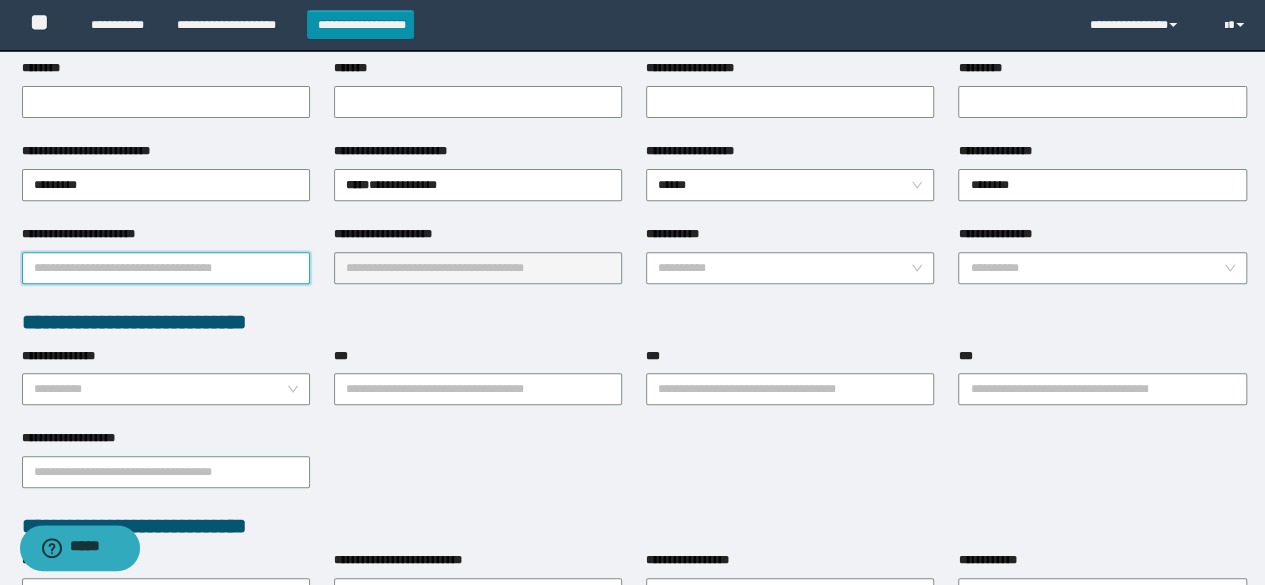 click on "**********" at bounding box center (166, 268) 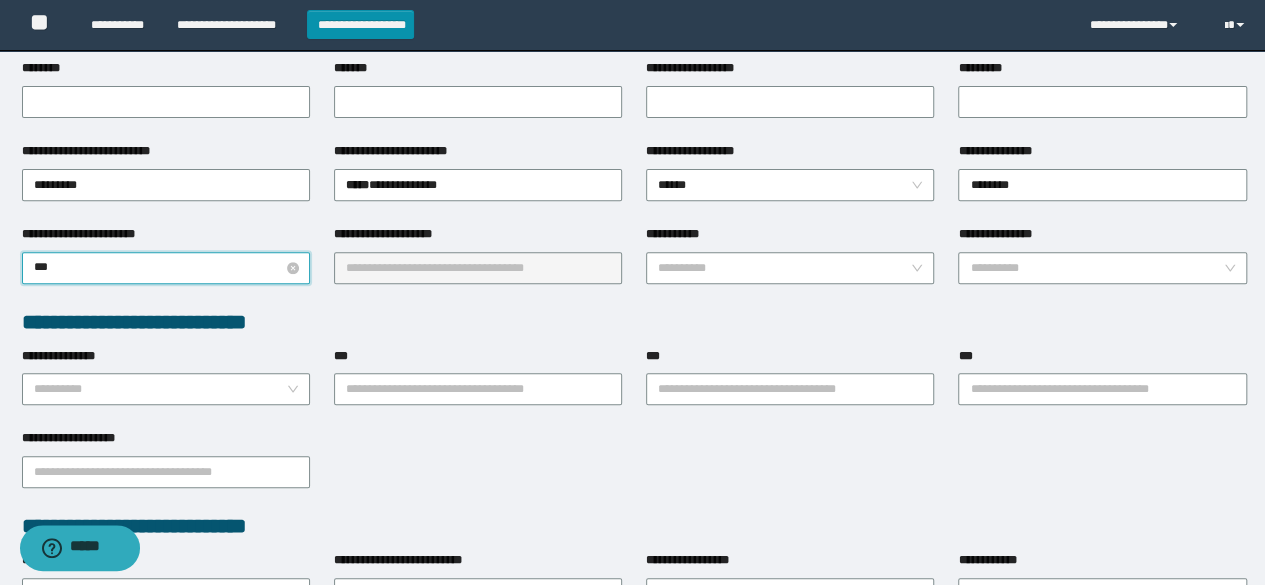 type on "****" 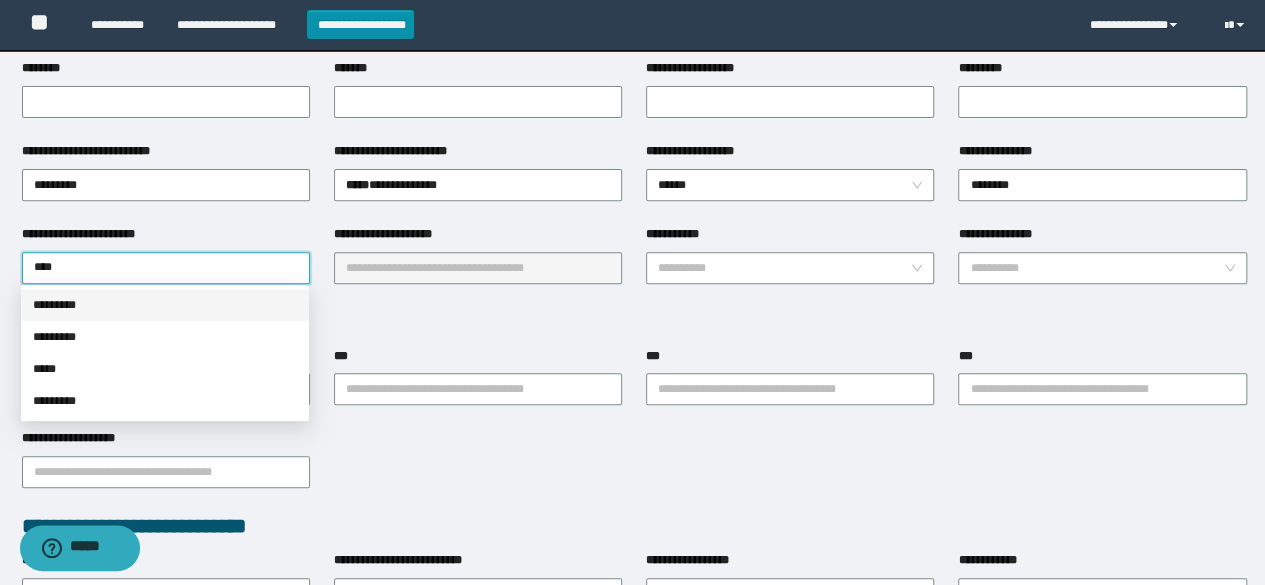 click on "*********" at bounding box center [165, 305] 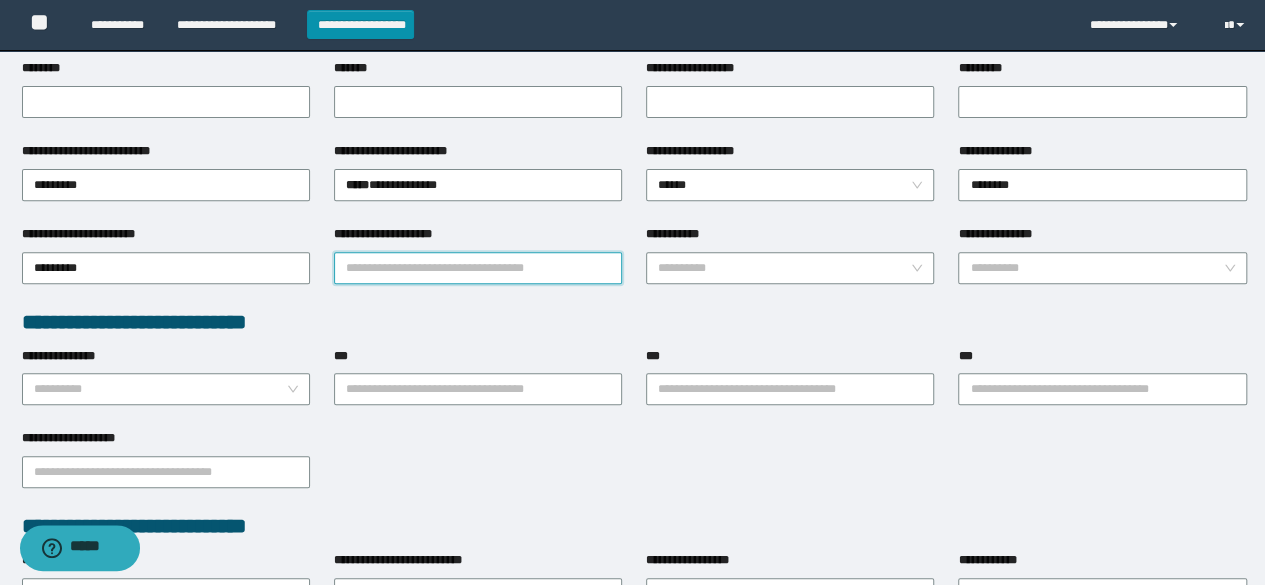 click on "**********" at bounding box center (478, 268) 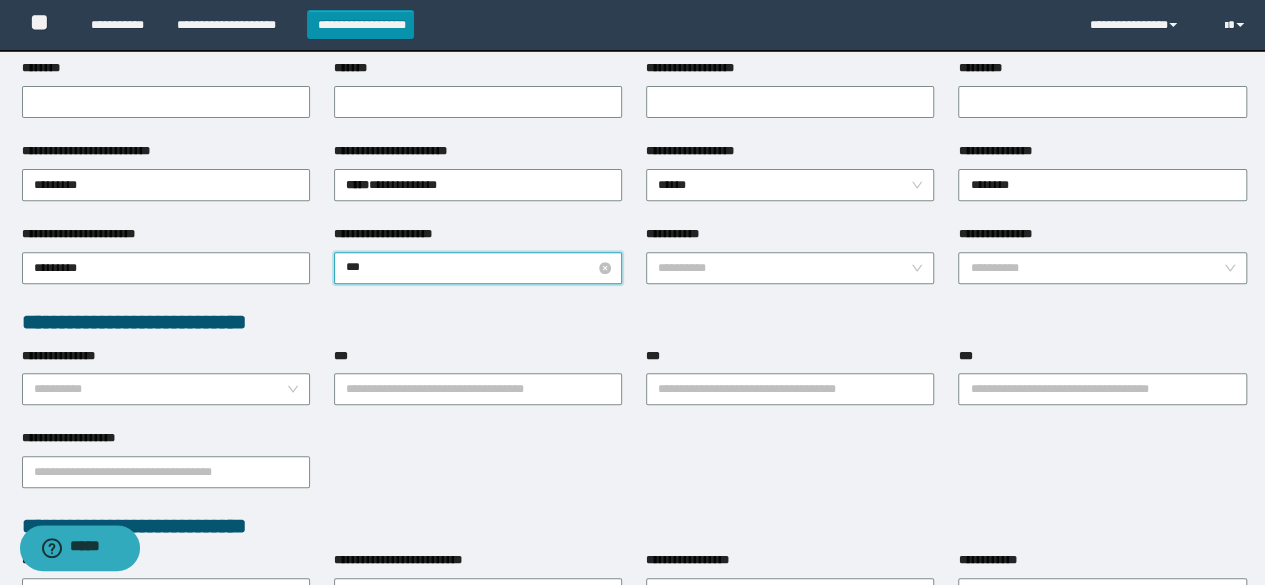 type on "****" 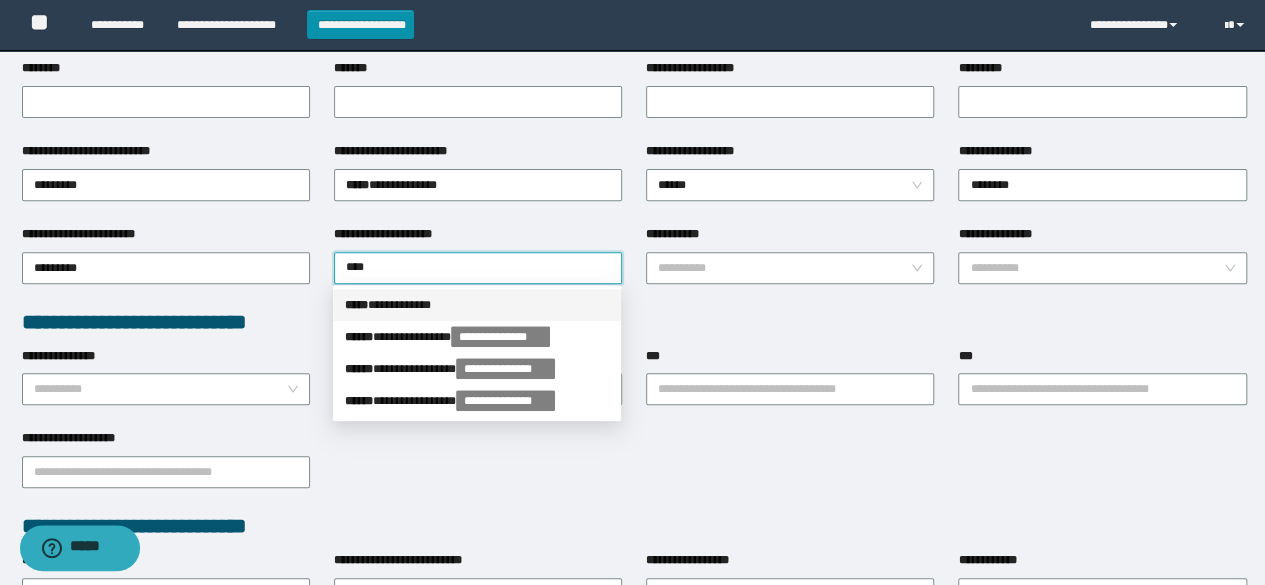 click on "**********" at bounding box center (477, 305) 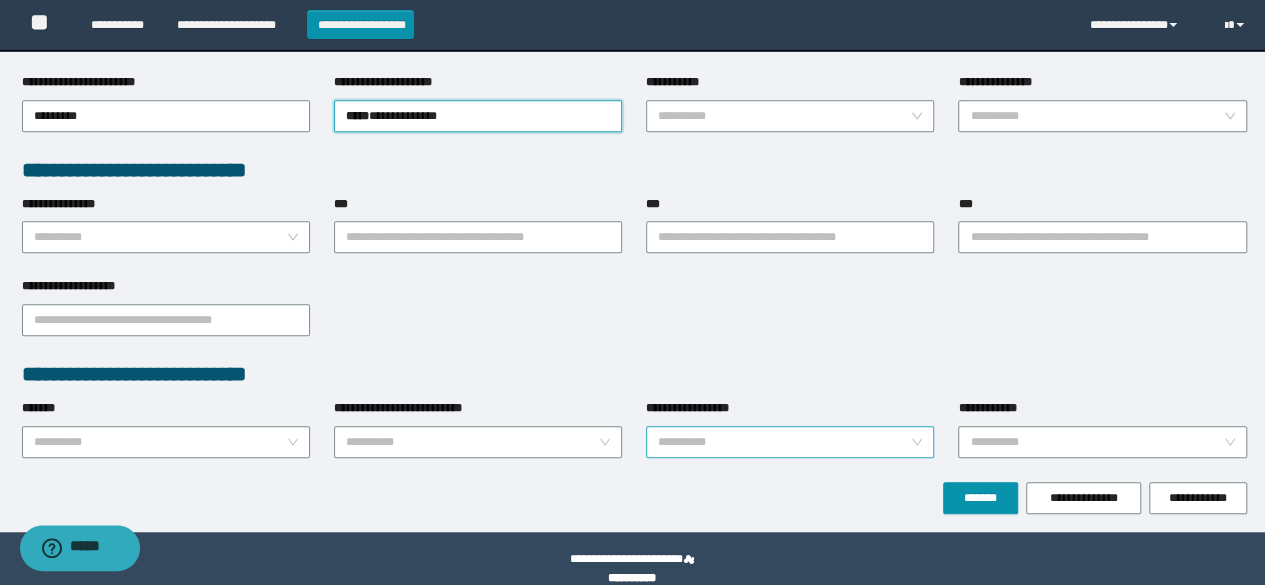 scroll, scrollTop: 474, scrollLeft: 0, axis: vertical 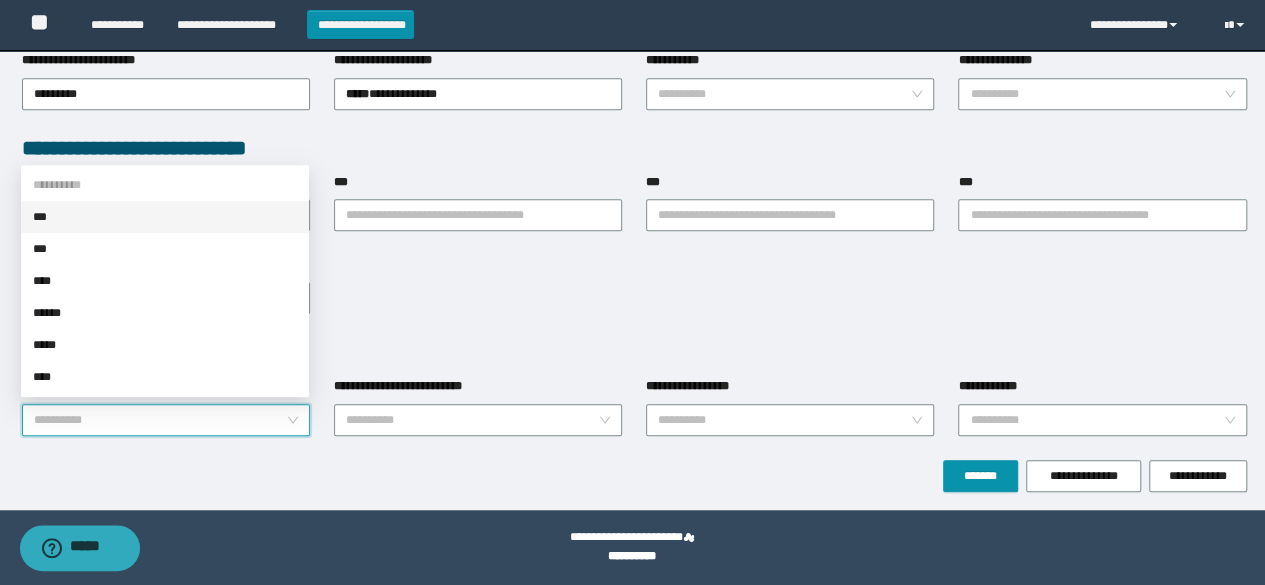 click on "*******" at bounding box center (160, 420) 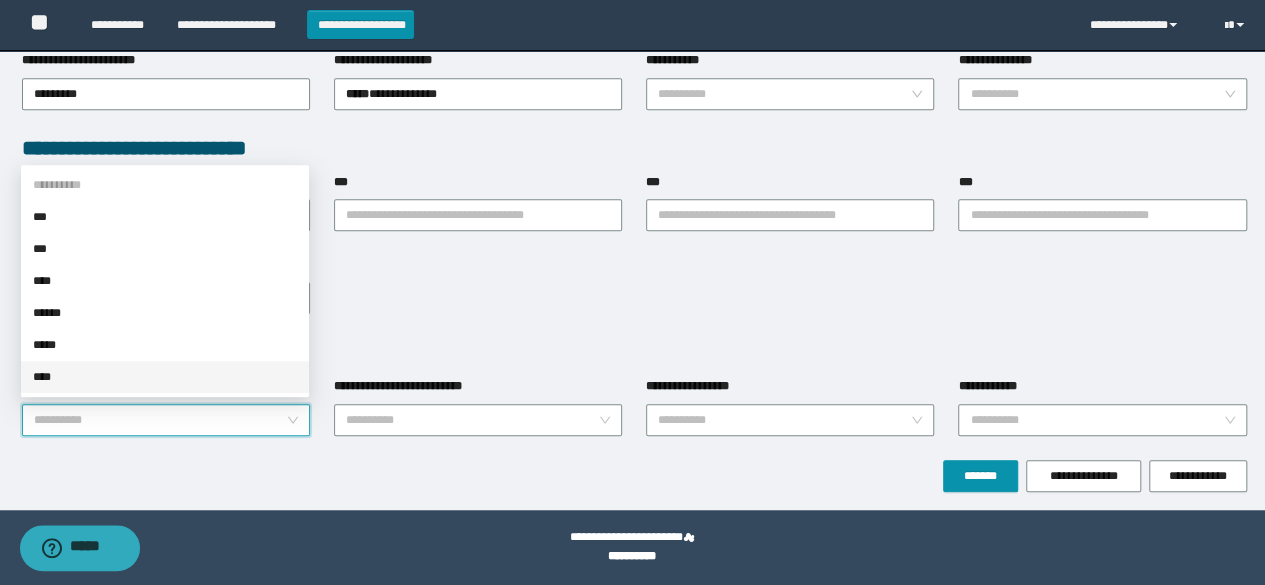 click on "**********" at bounding box center [632, 547] 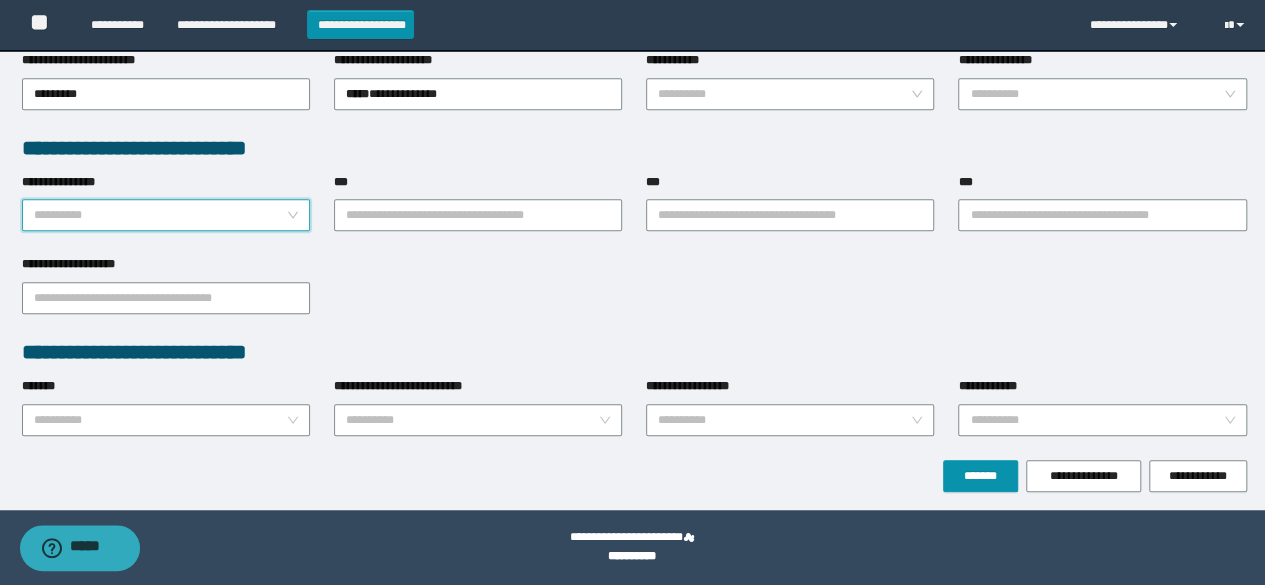 click on "**********" at bounding box center (160, 215) 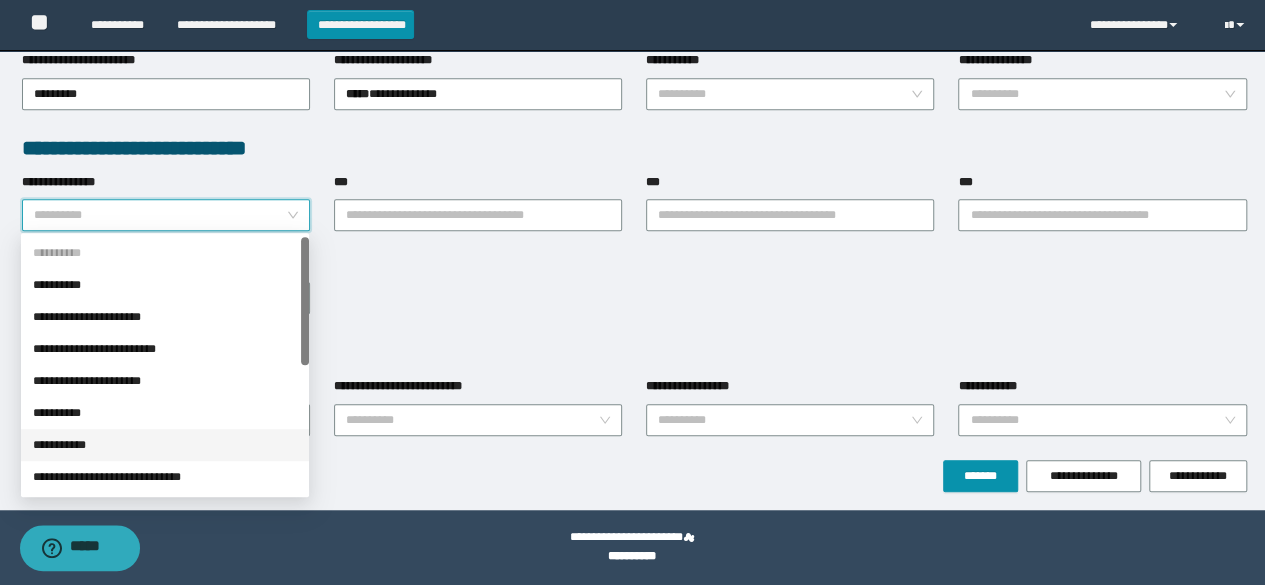 click on "**********" at bounding box center (165, 445) 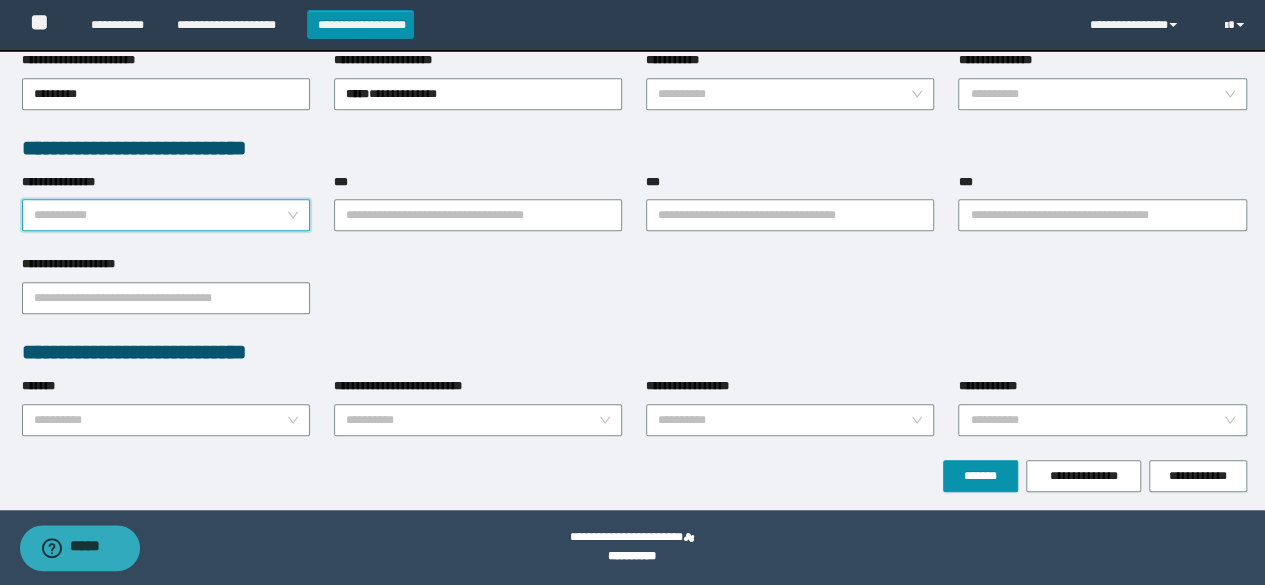 click on "**********" at bounding box center (166, 215) 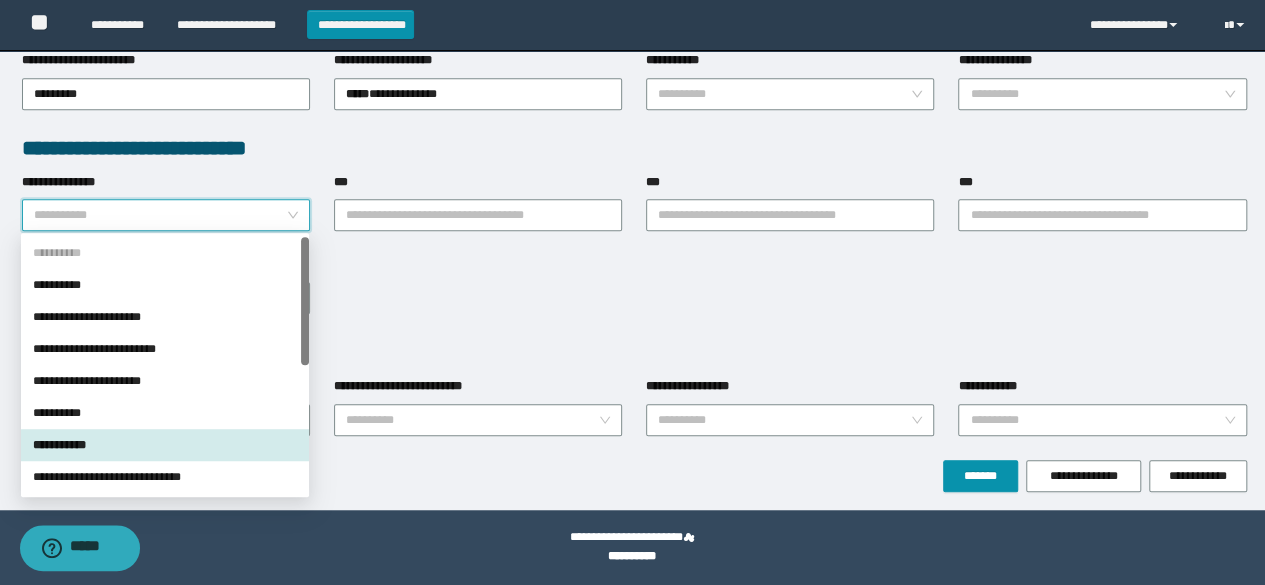 click on "**********" at bounding box center (165, 445) 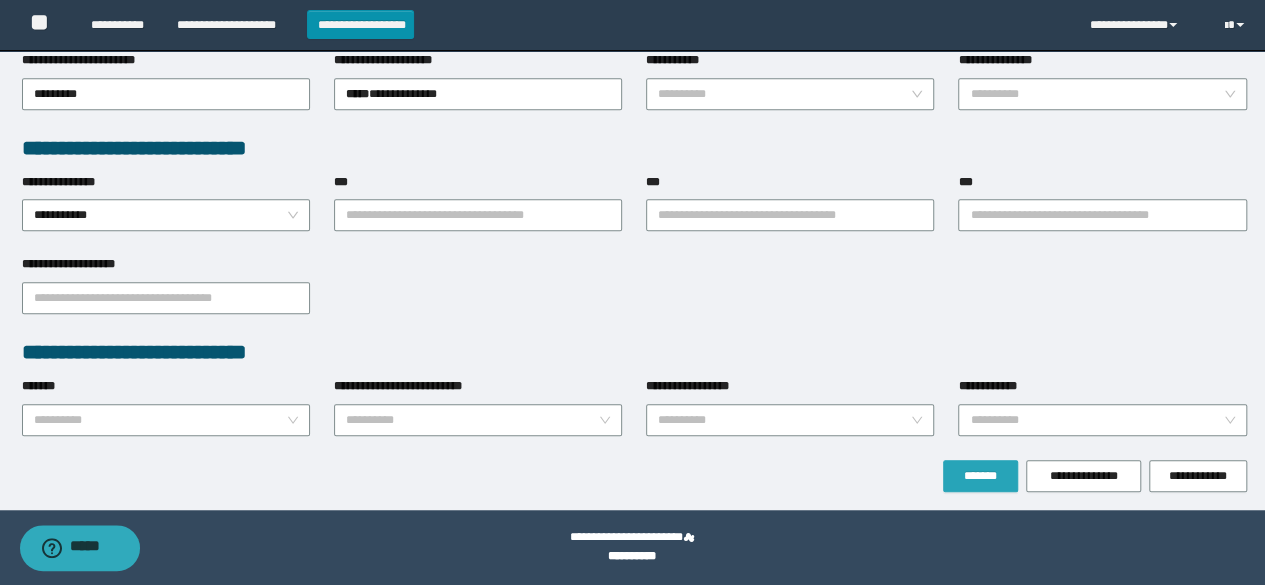 drag, startPoint x: 992, startPoint y: 467, endPoint x: 216, endPoint y: 230, distance: 811.38464 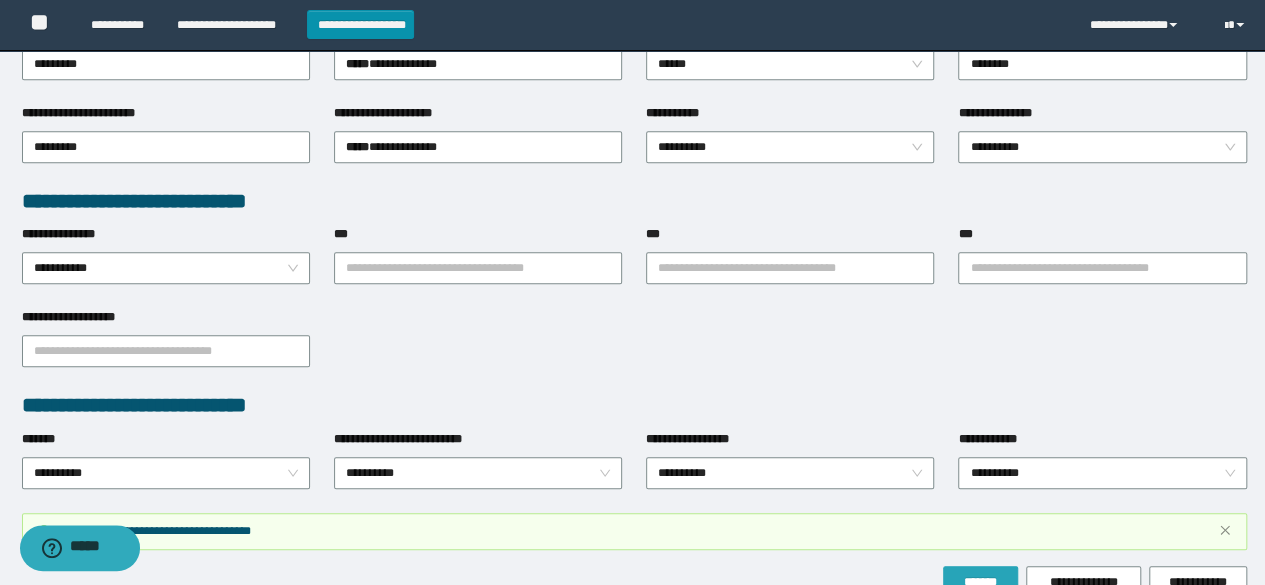 scroll, scrollTop: 526, scrollLeft: 0, axis: vertical 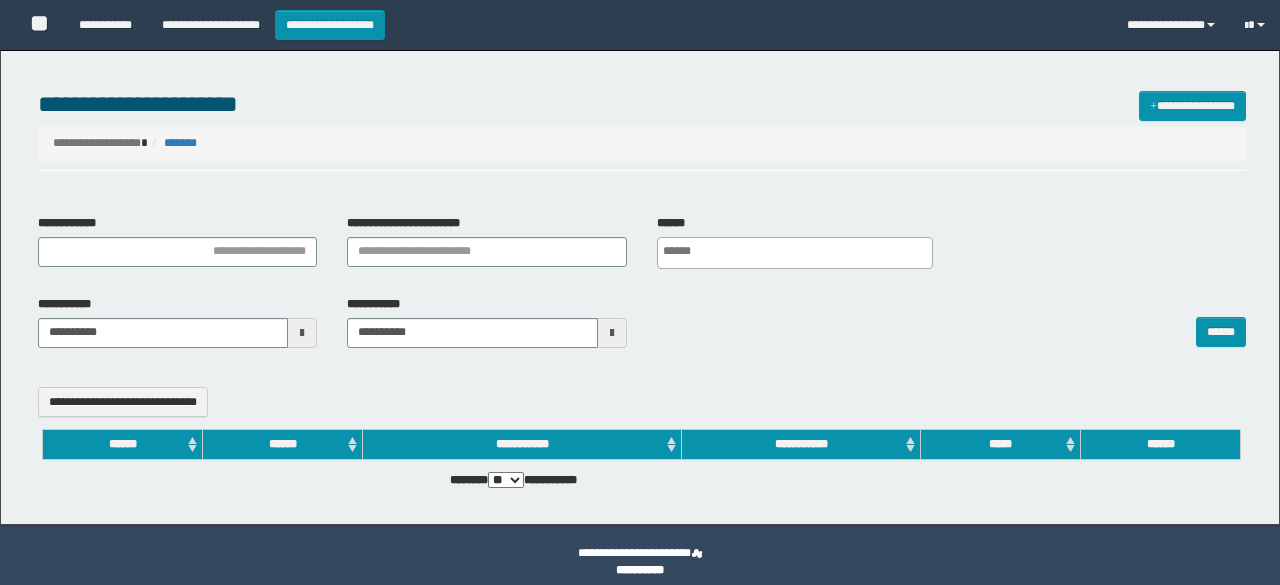 select 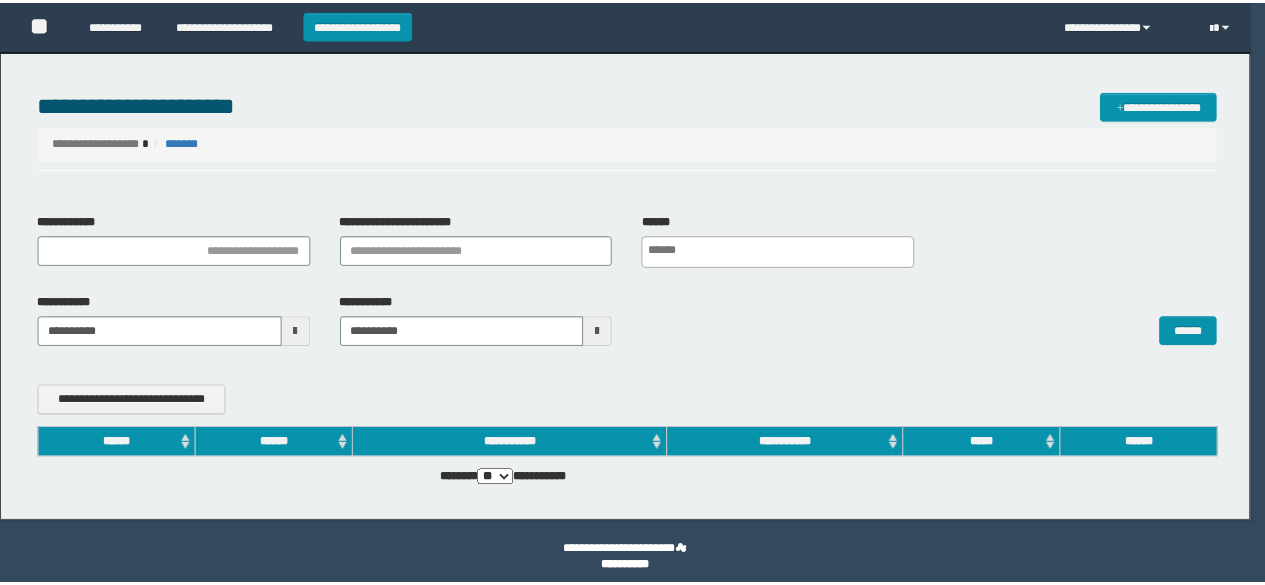 scroll, scrollTop: 0, scrollLeft: 0, axis: both 